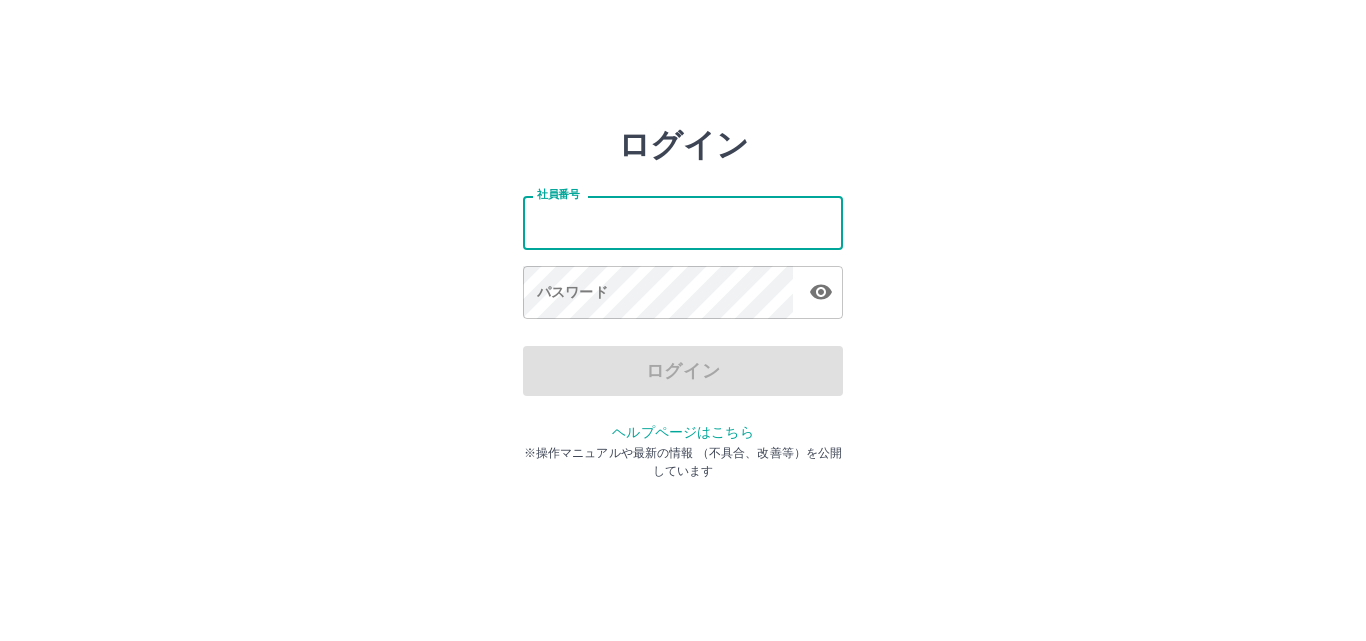 type on "*******" 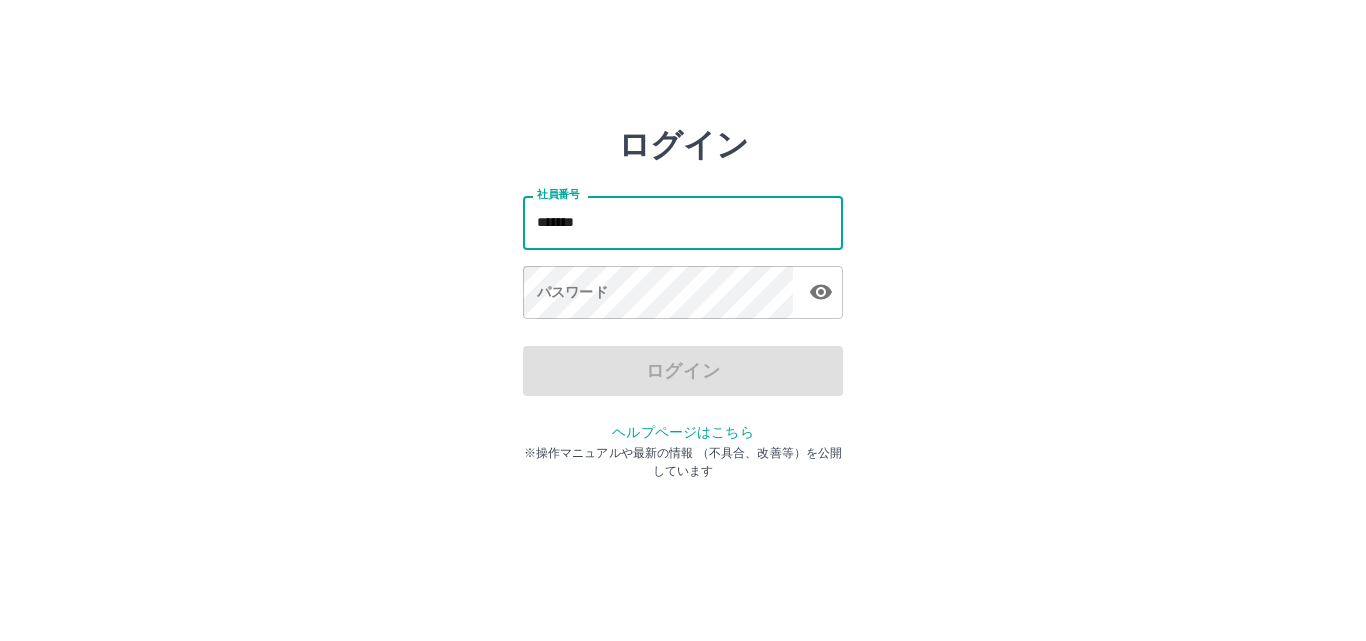 scroll, scrollTop: 0, scrollLeft: 0, axis: both 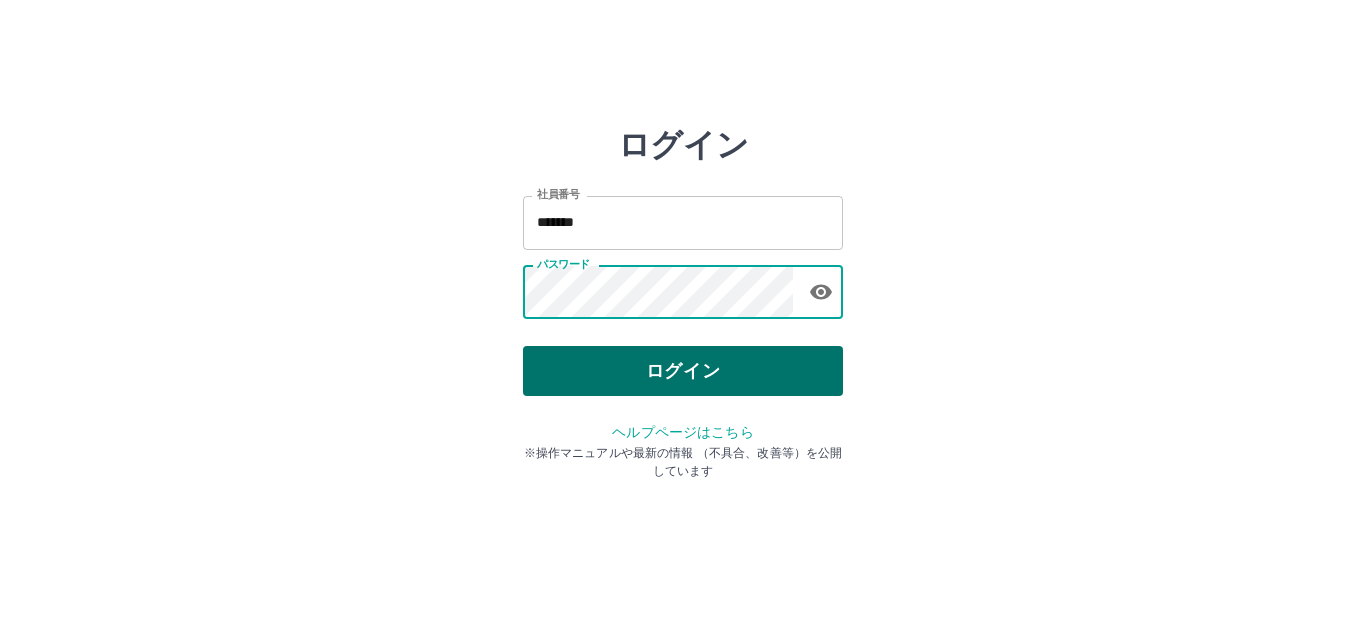 click on "ログイン" at bounding box center (683, 371) 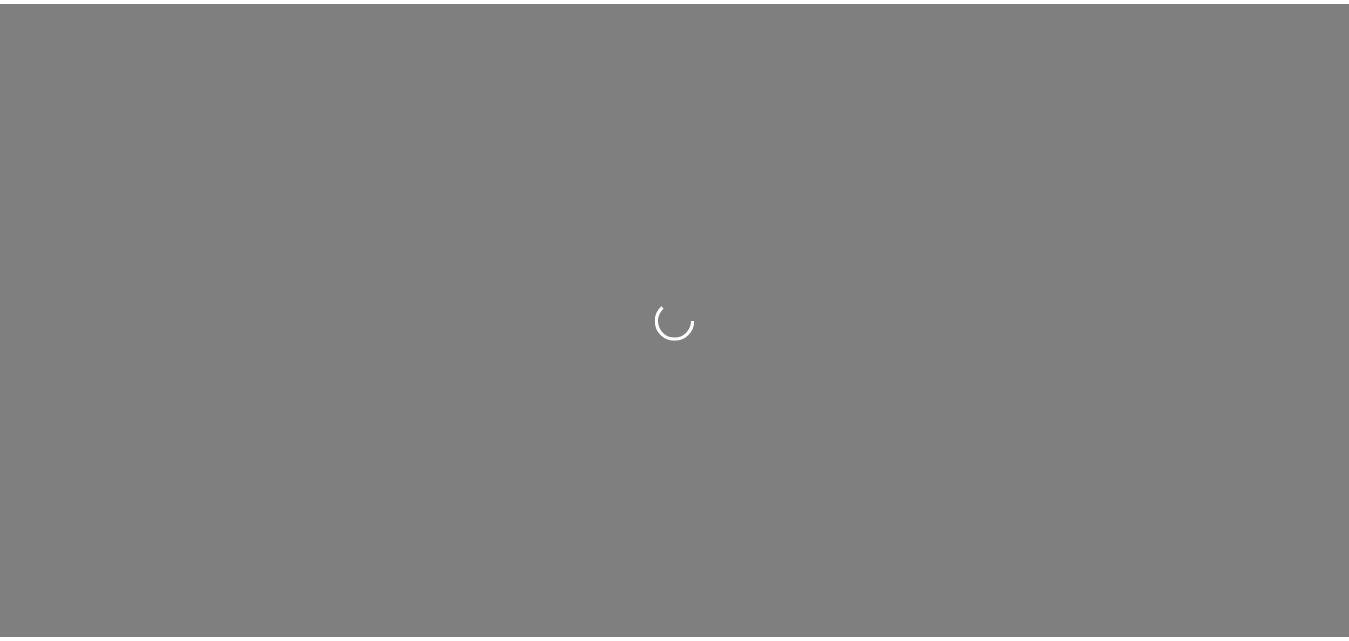 scroll, scrollTop: 0, scrollLeft: 0, axis: both 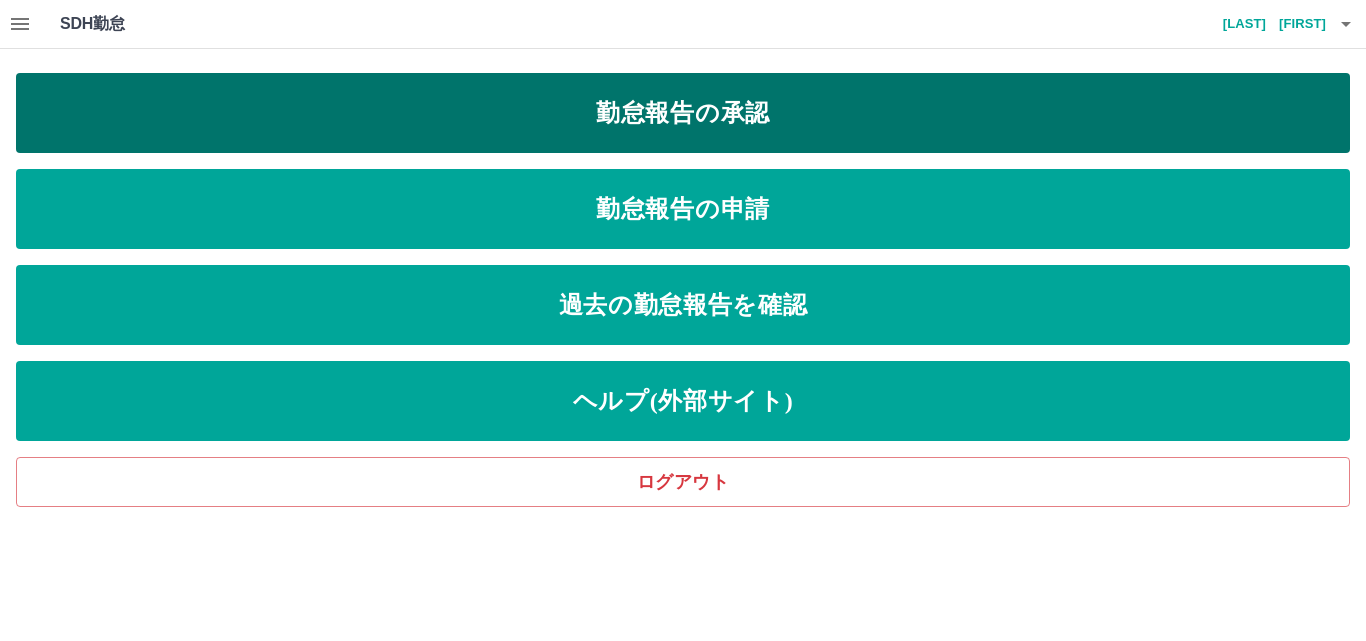 click on "勤怠報告の承認" at bounding box center (683, 113) 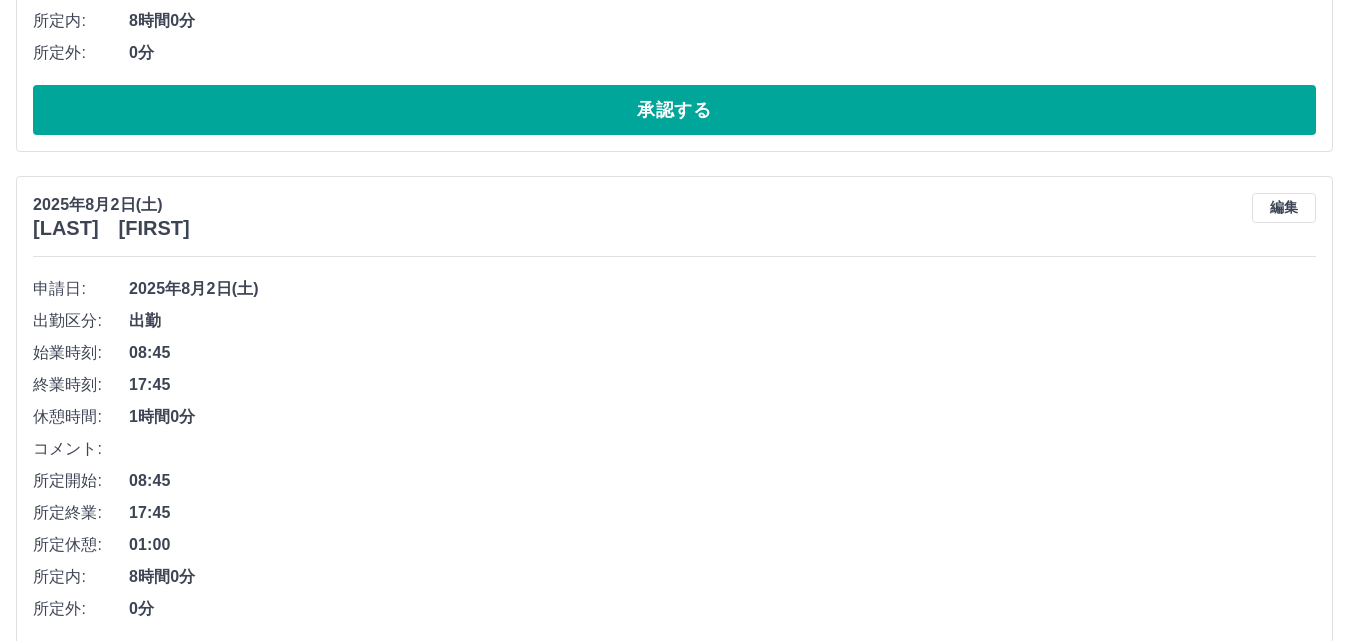 scroll, scrollTop: 1822, scrollLeft: 0, axis: vertical 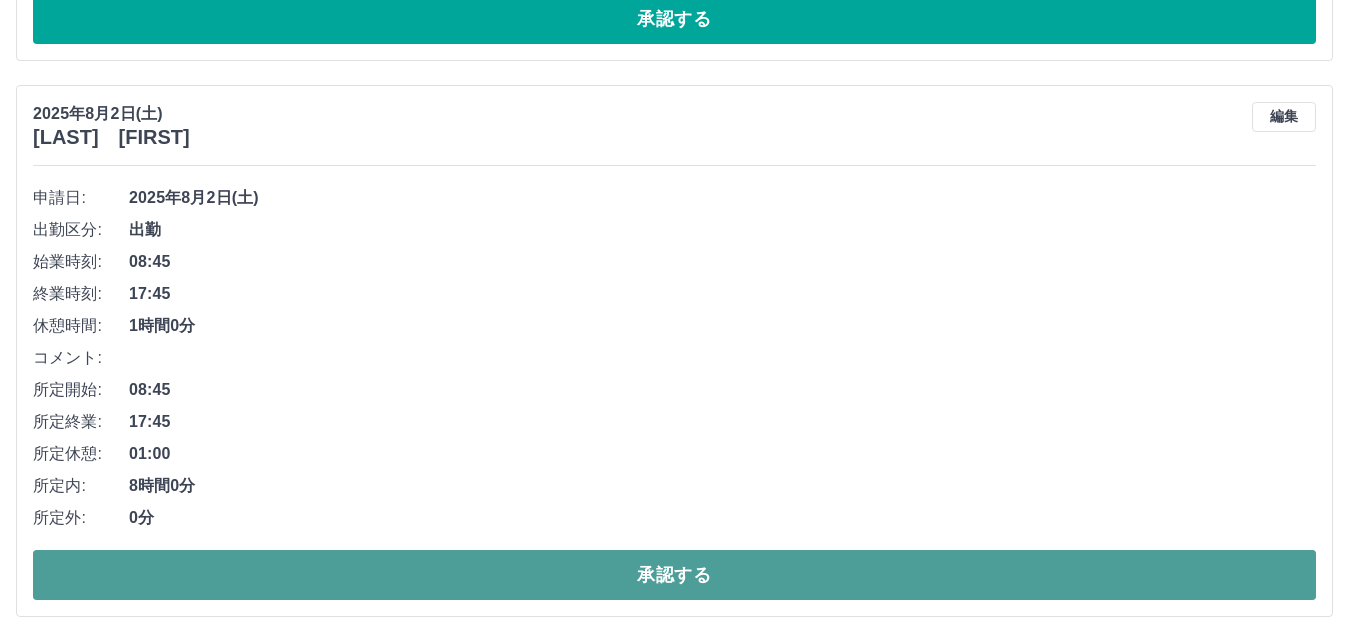 click on "承認する" at bounding box center (674, 575) 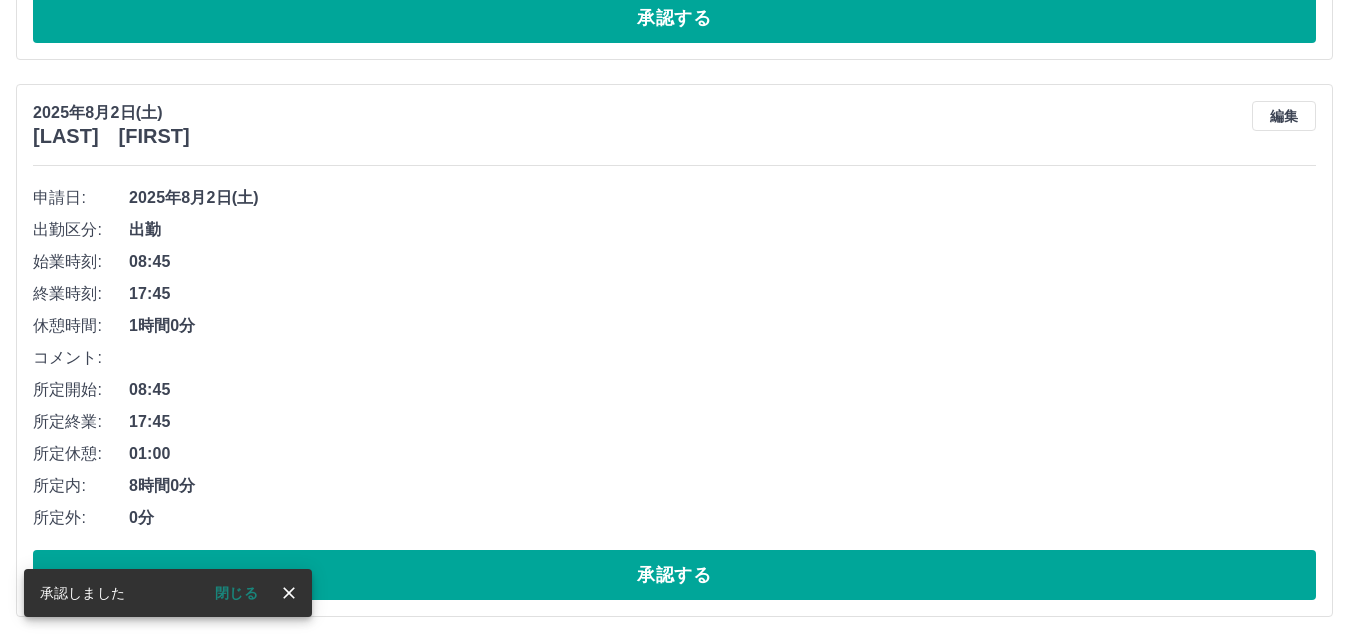 scroll, scrollTop: 1266, scrollLeft: 0, axis: vertical 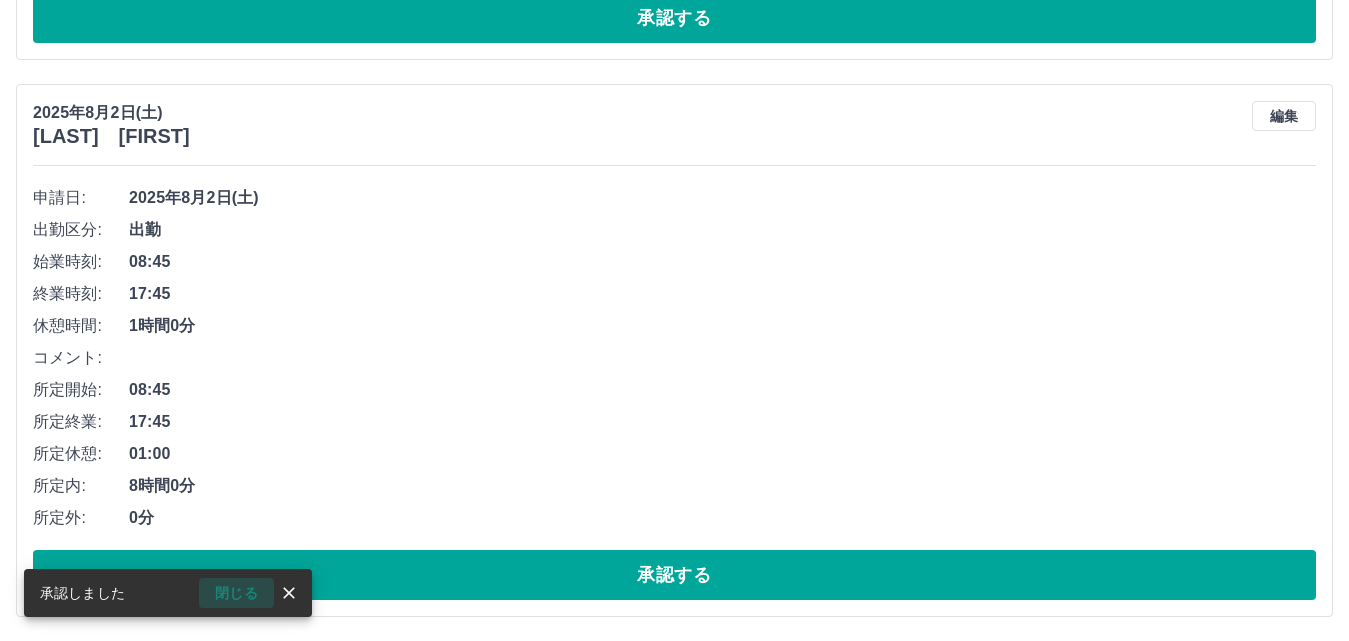 click on "閉じる" at bounding box center (236, 593) 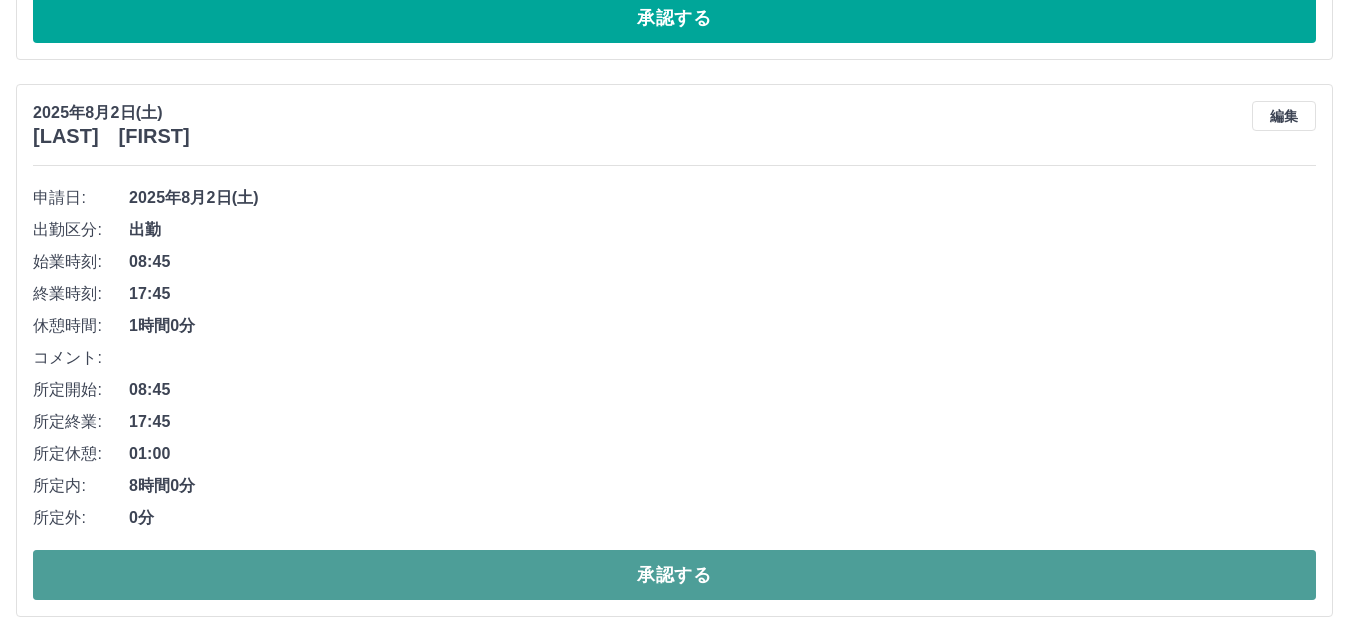 click on "承認する" at bounding box center [674, 575] 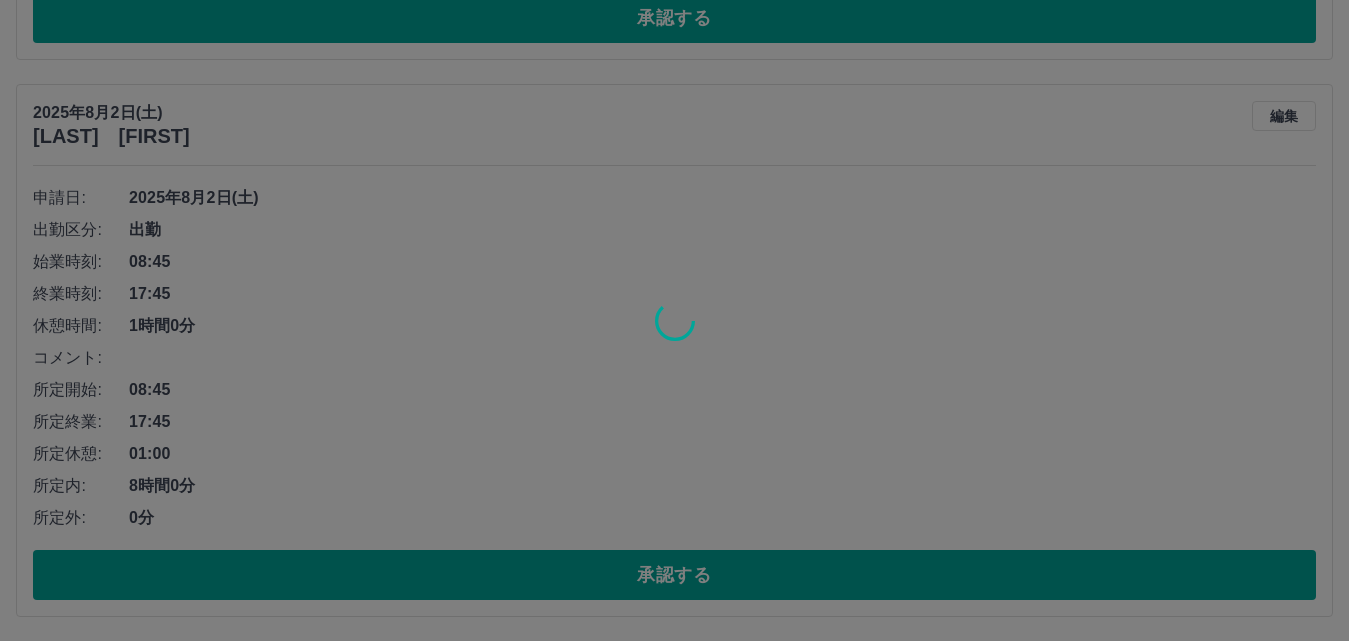 scroll, scrollTop: 709, scrollLeft: 0, axis: vertical 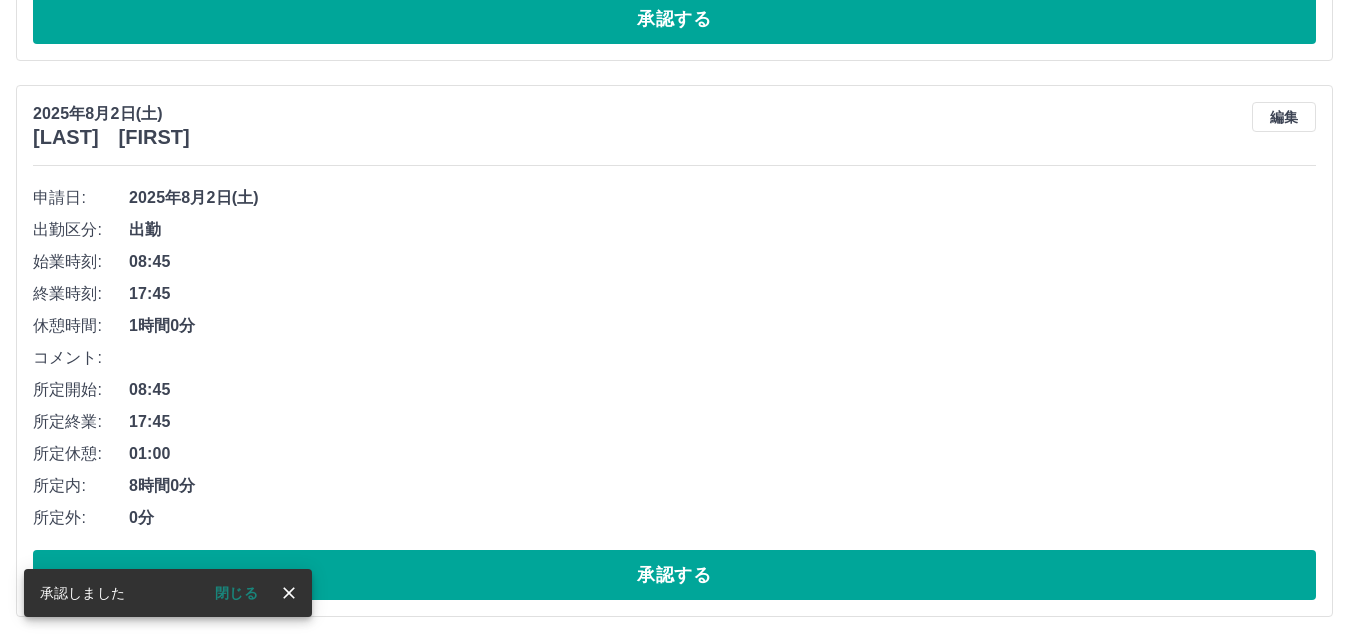 click on "閉じる" at bounding box center (236, 593) 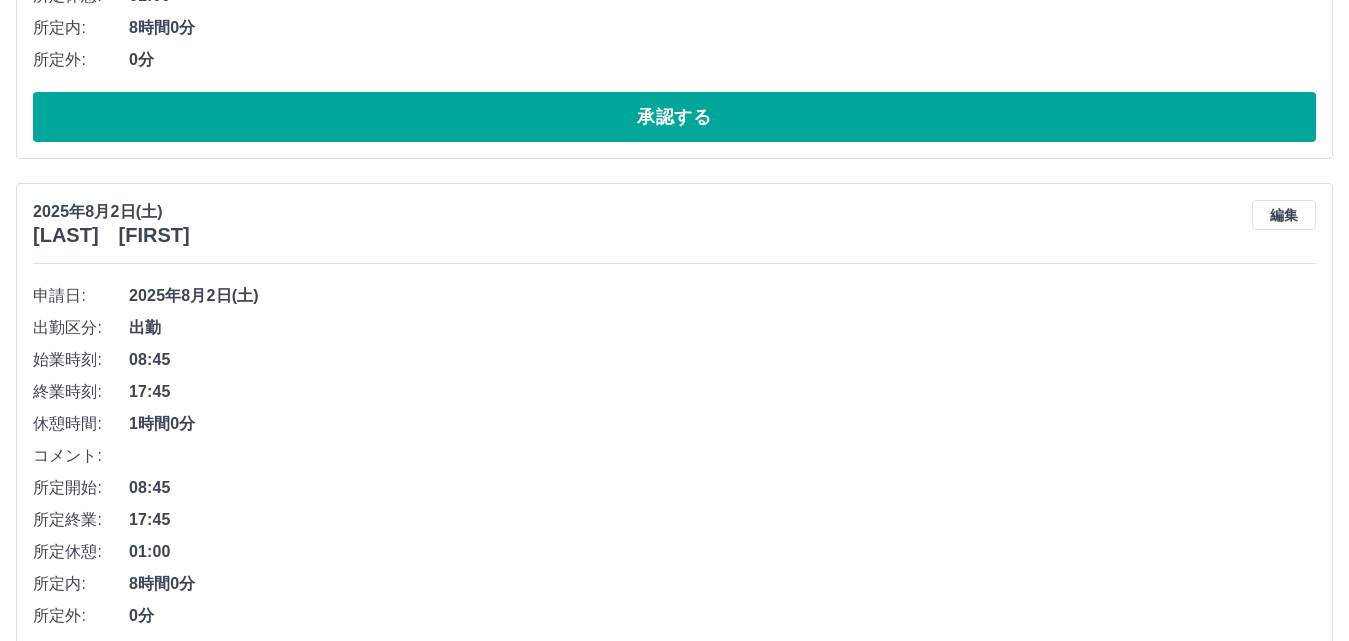 click on "所定内: 8時間0分" at bounding box center (674, 584) 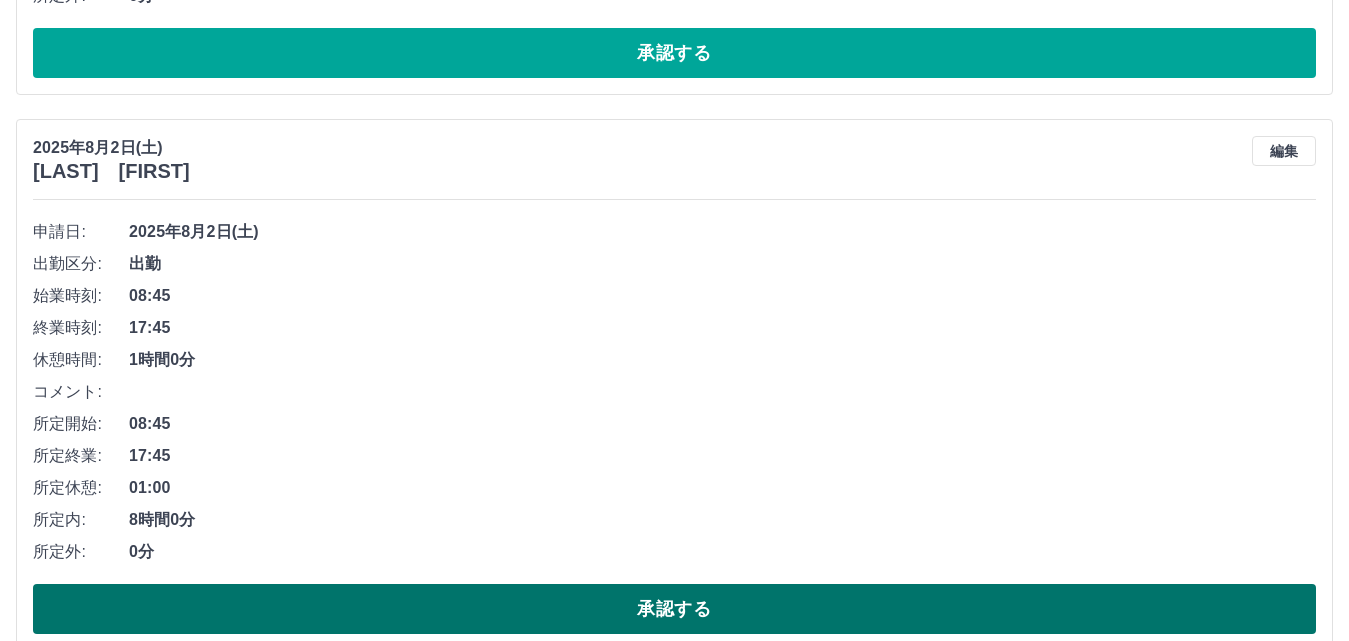 scroll, scrollTop: 709, scrollLeft: 0, axis: vertical 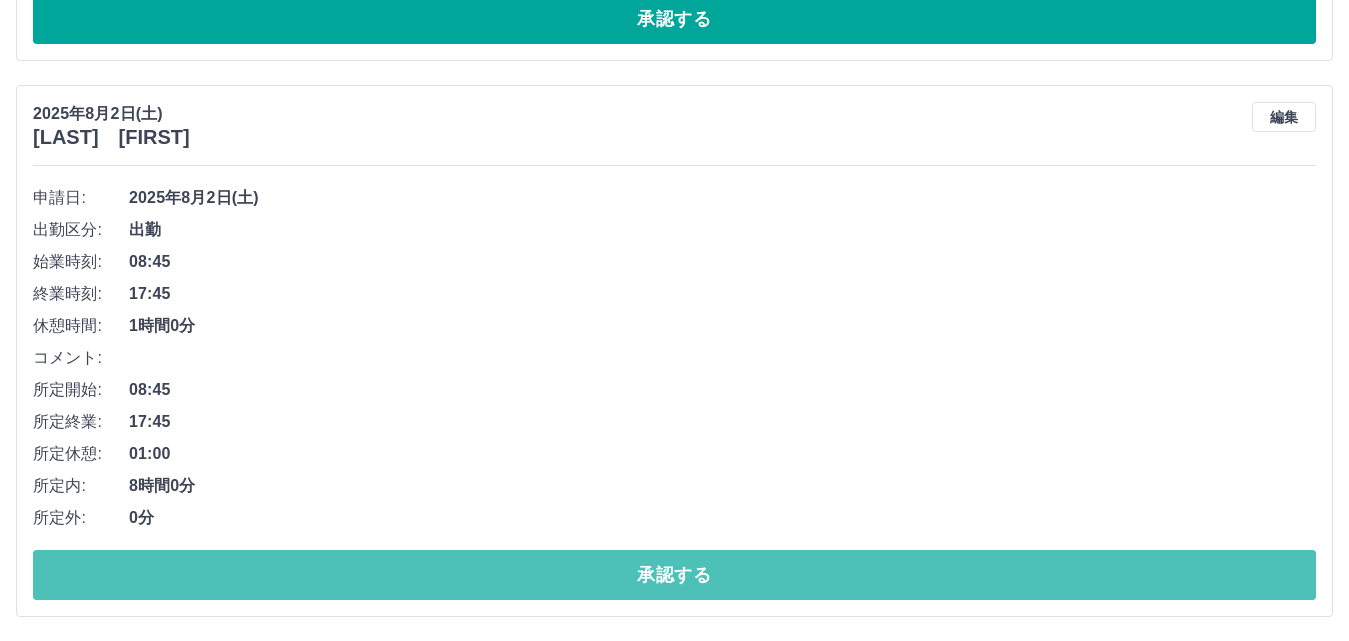 click on "承認する" at bounding box center [674, 575] 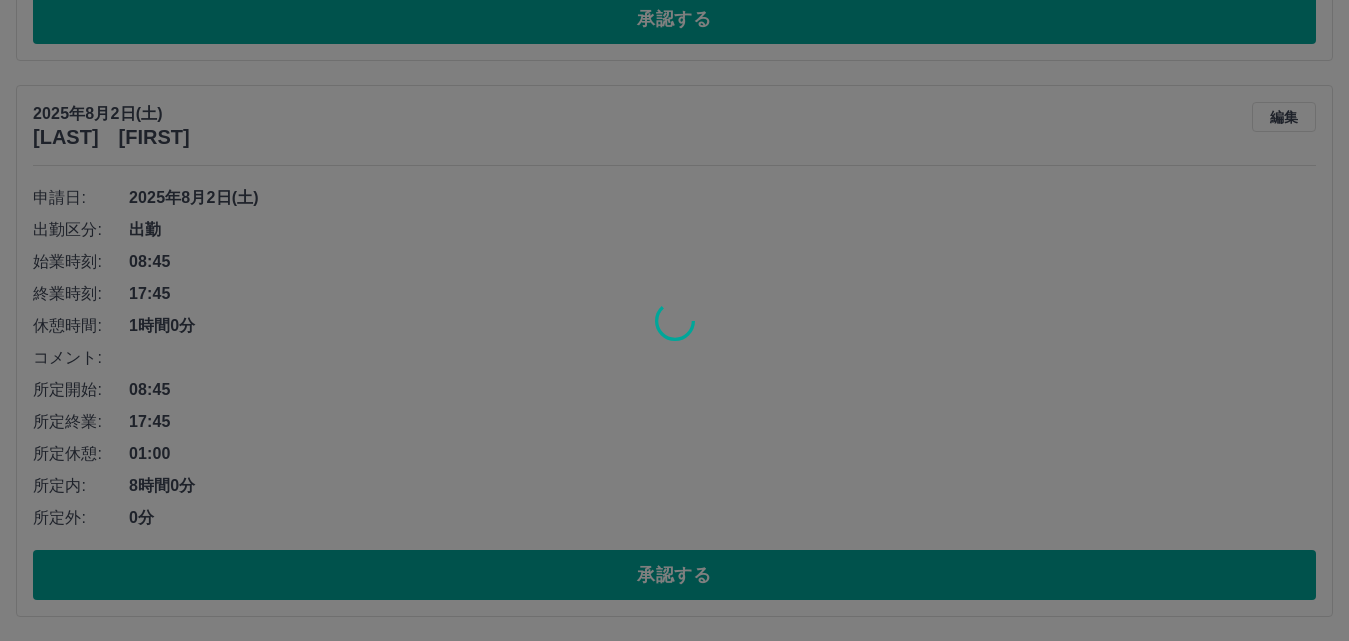 scroll, scrollTop: 153, scrollLeft: 0, axis: vertical 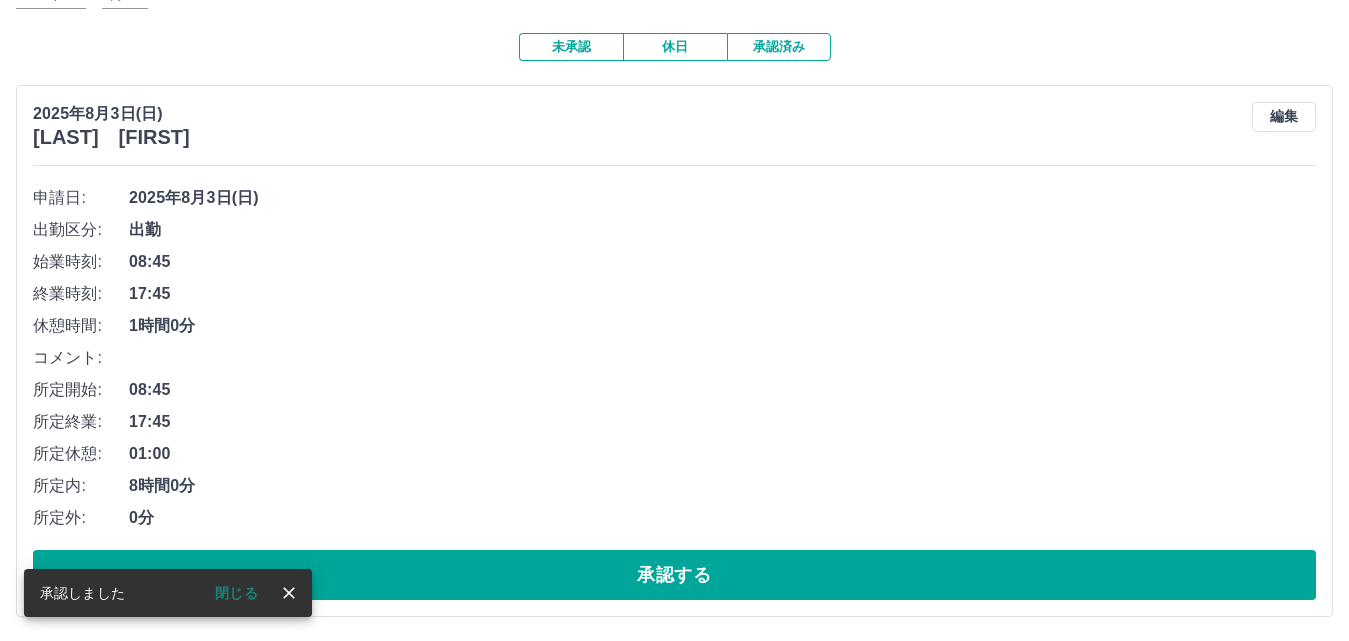 click on "閉じる" at bounding box center [236, 593] 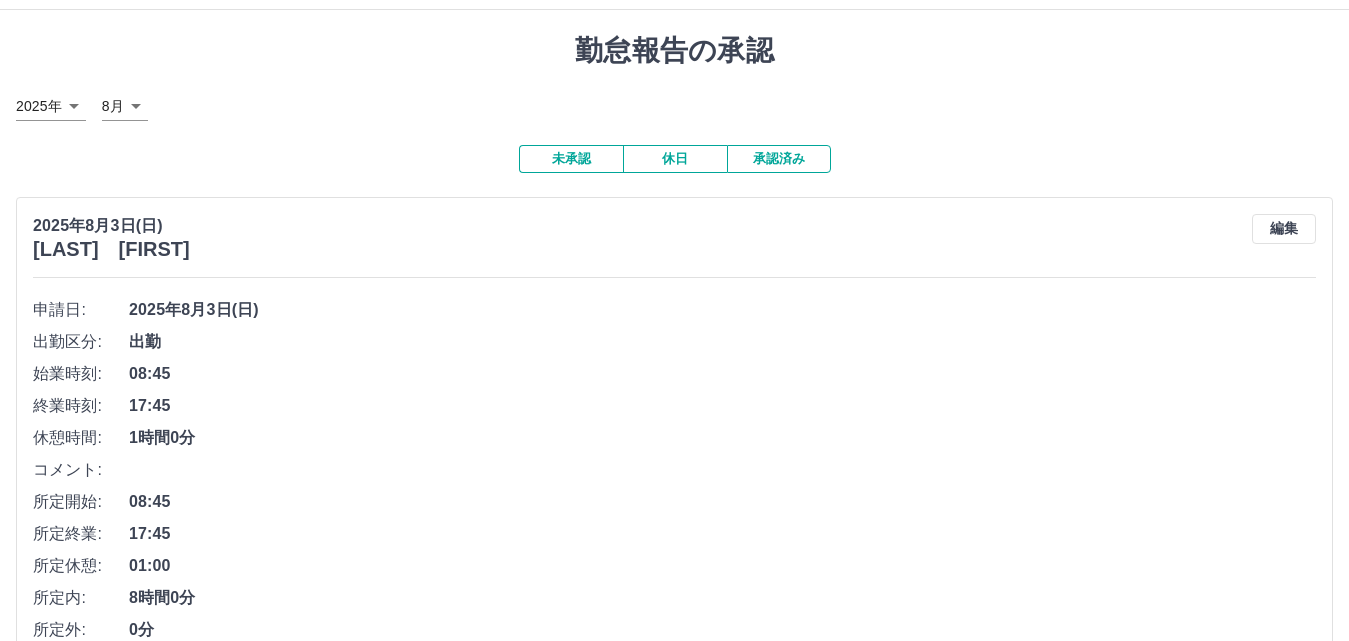 scroll, scrollTop: 0, scrollLeft: 0, axis: both 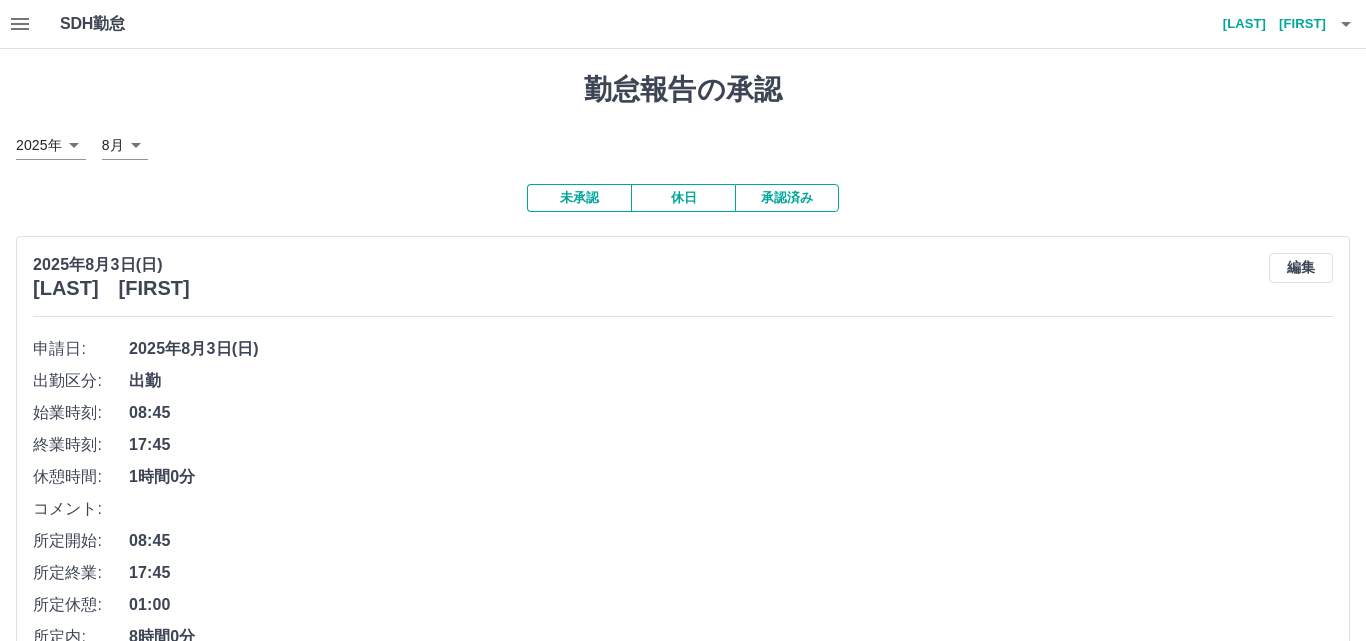 click on "SDH勤怠 [LAST]　[FIRST] 勤怠報告の承認 [YEAR]年 **** [MONTH] [DAY] 未承認 休日 承認済み [YEAR][MONTH][DAY]([DAY_OF_WEEK]) [LAST]　[FIRST] 編集 申請日: [YEAR][MONTH][DAY]([DAY_OF_WEEK]) 出勤区分: 出勤 始業時刻: 08:45 終業時刻: 17:45 休憩時間: 1時間0分 コメント: 所定開始: 08:45 所定終業: 17:45 所定休憩: 01:00 所定内: 8時間0分 所定外: 0分 承認する SDH勤怠" at bounding box center (683, 396) 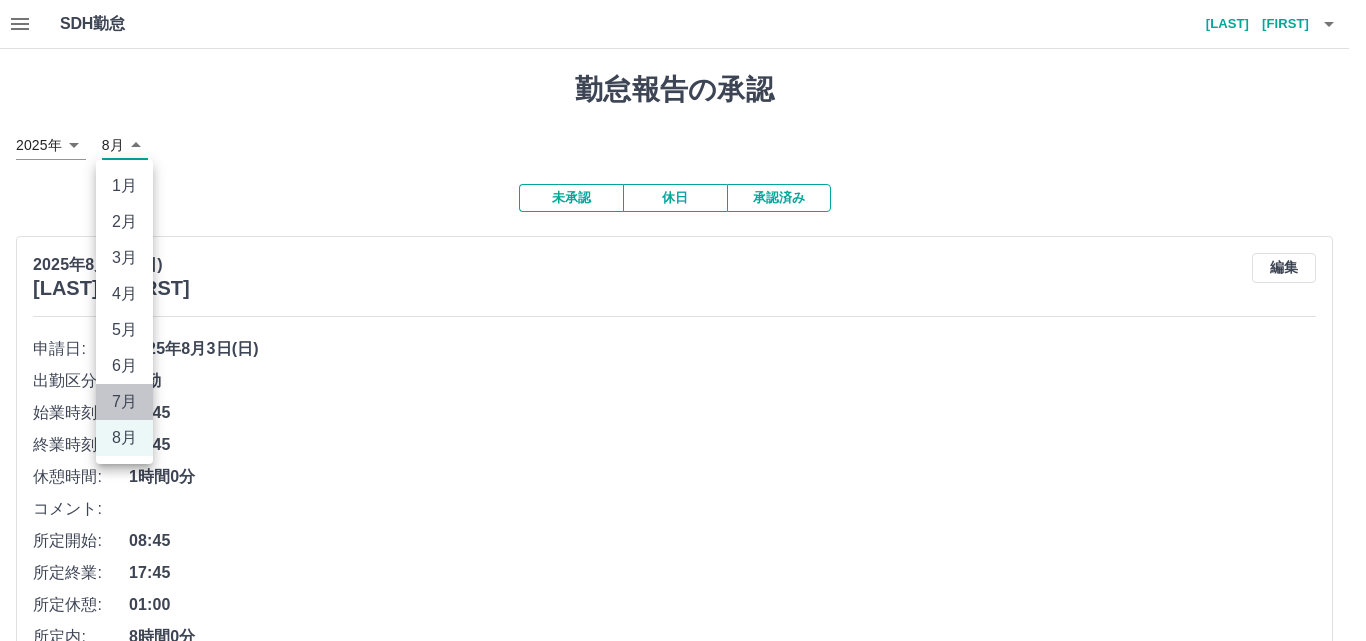 click on "7月" at bounding box center [124, 402] 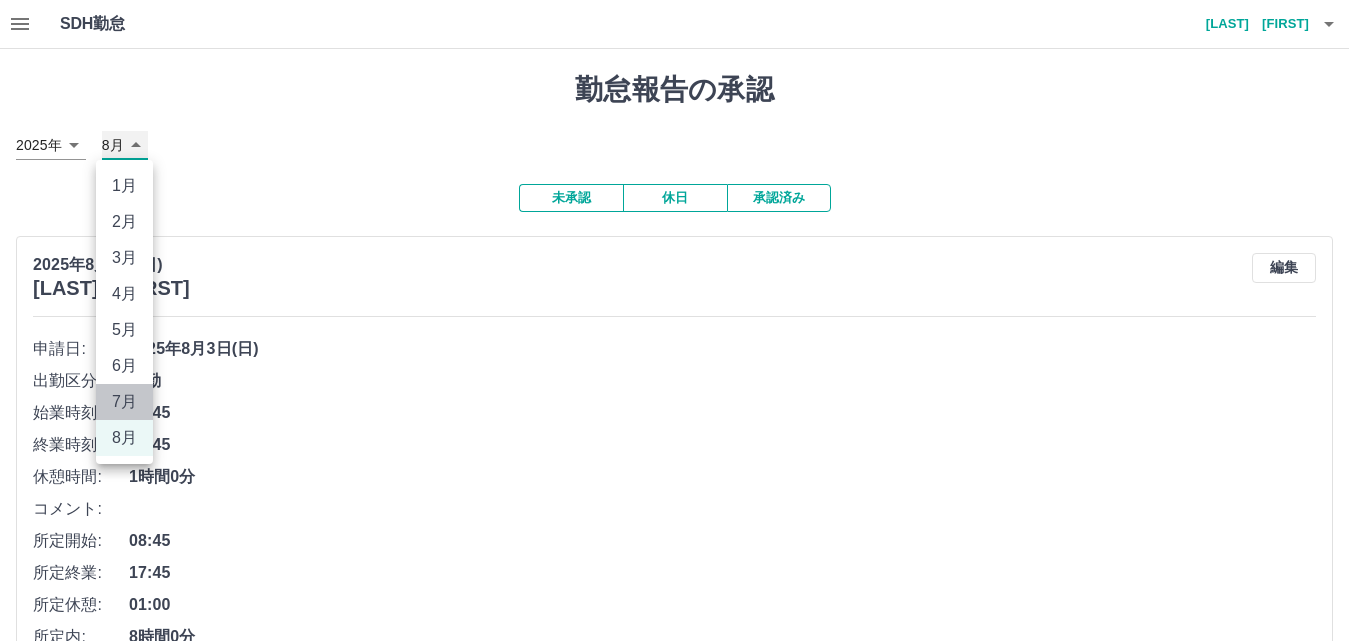 type on "*" 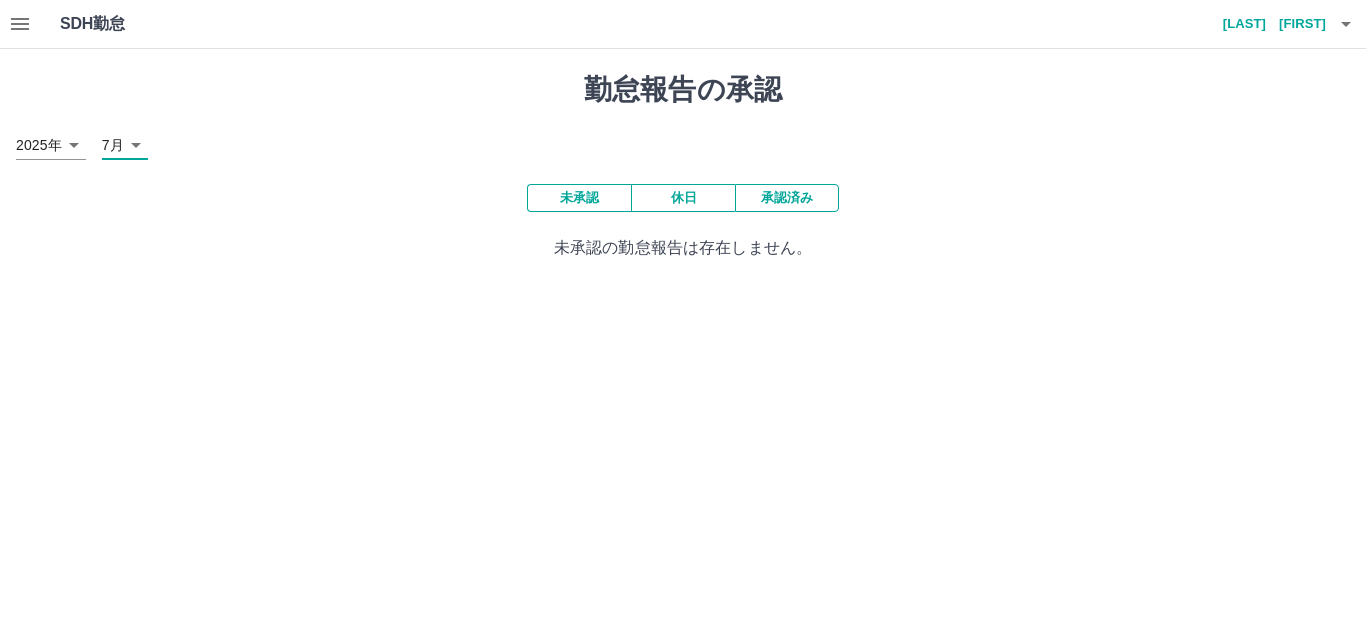 click on "未承認" at bounding box center (579, 198) 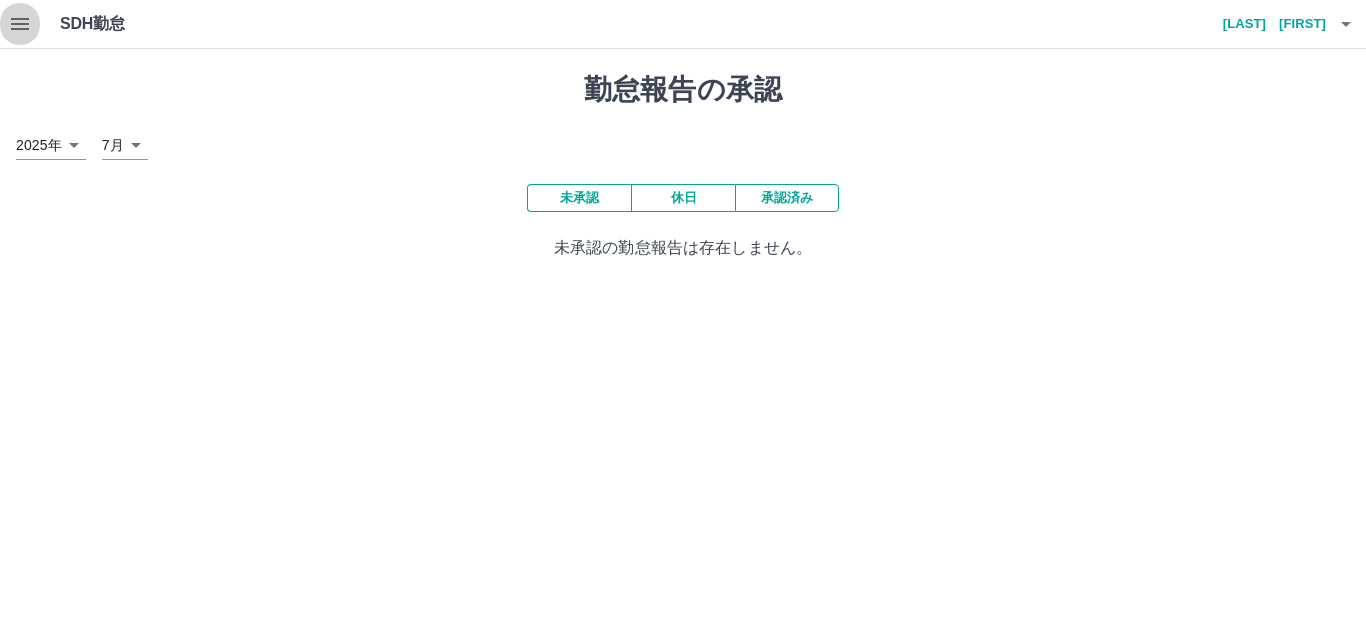 click 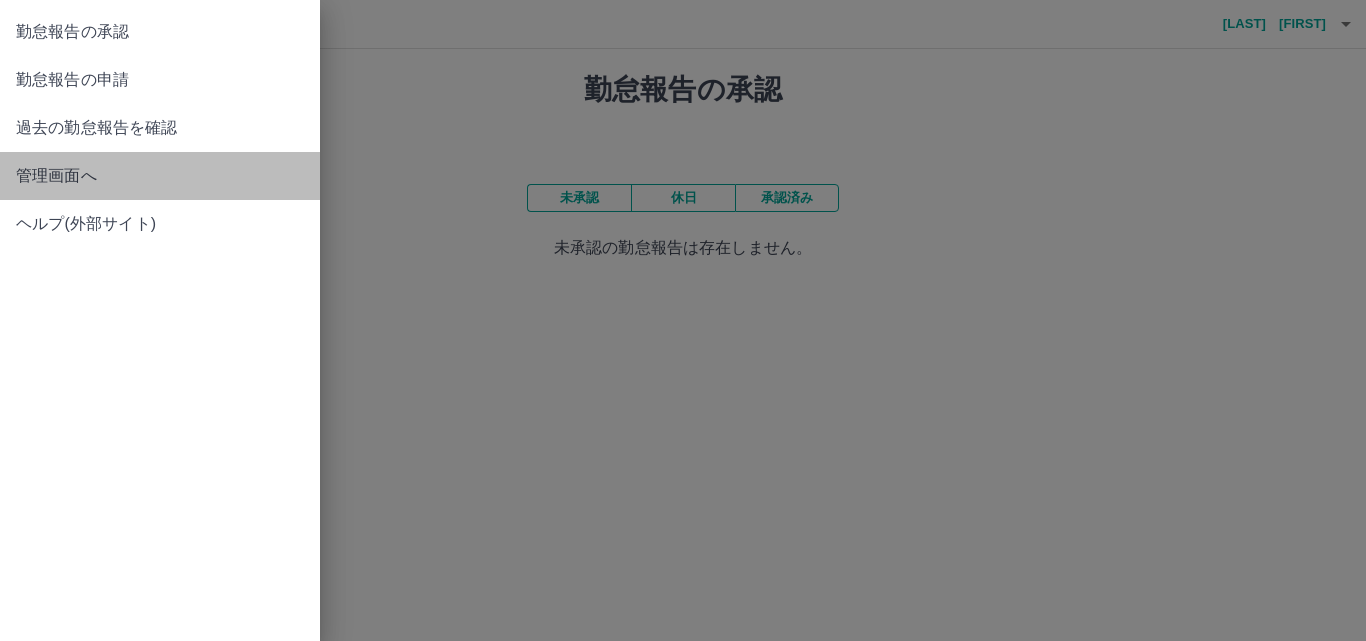 click on "管理画面へ" at bounding box center [160, 176] 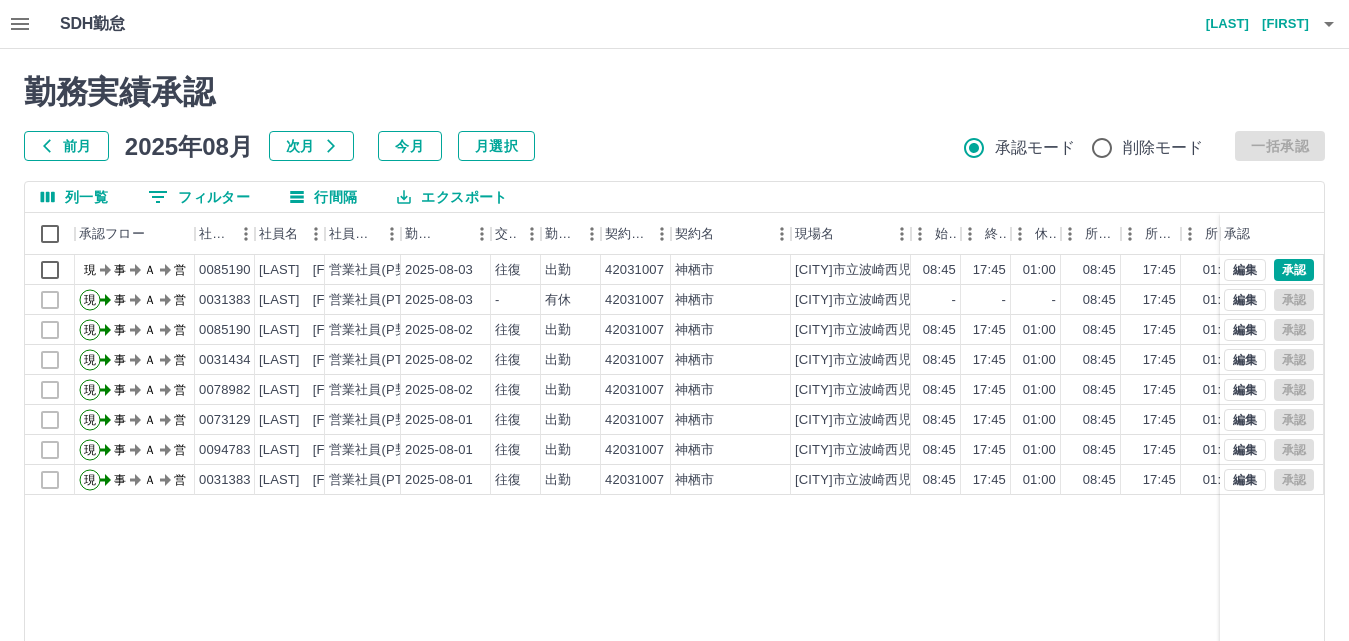 click on "前月" at bounding box center (66, 146) 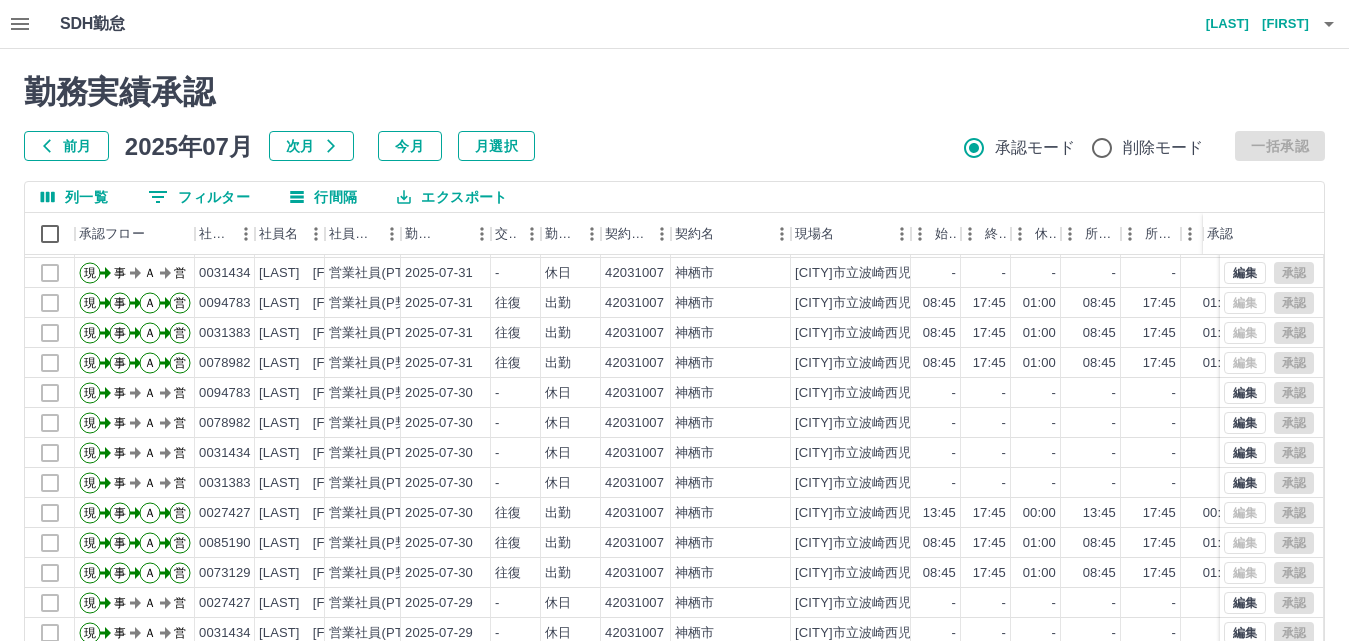 scroll, scrollTop: 104, scrollLeft: 0, axis: vertical 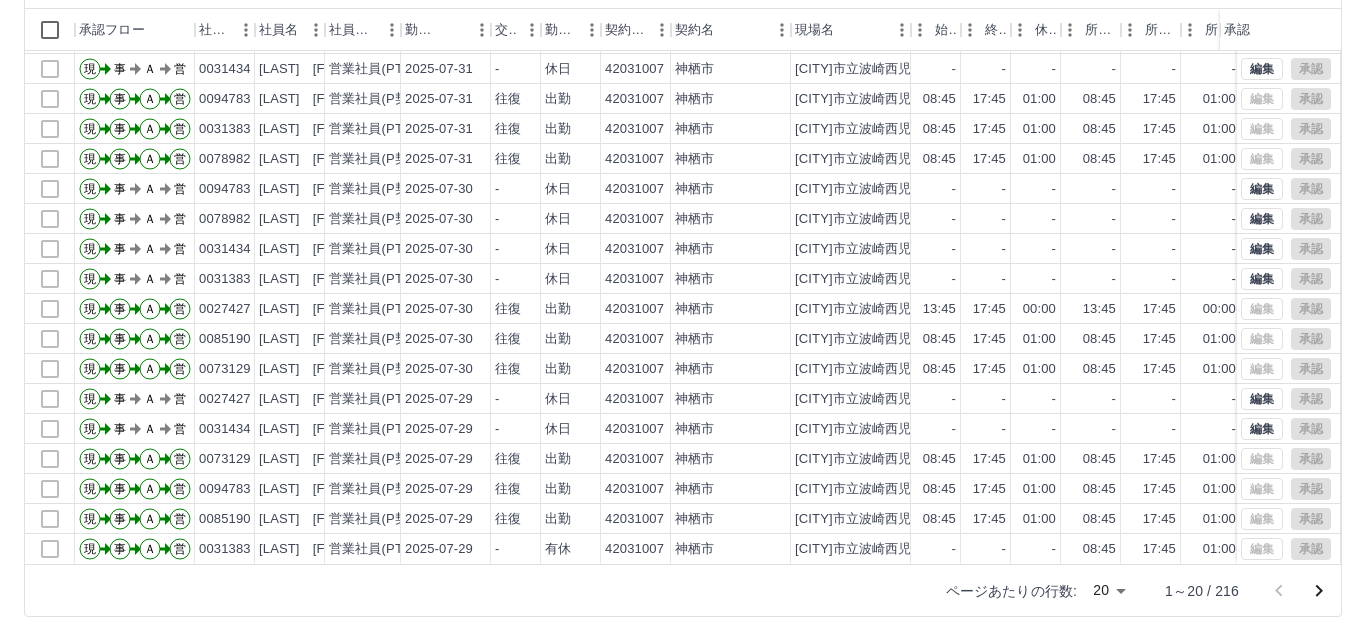 click on "SDH勤怠 [LAST]　[FIRST] 勤務実績承認 前月 [YEAR]年[MONTH] 次月 今月 月選択 承認モード 削除モード 一括承認 列一覧 0 フィルター 行間隔 エクスポート 承認フロー 社員番号 社員名 社員区分 勤務日 交通費 勤務区分 契約コード 契約名 現場名 始業 終業 休憩 所定開始 所定終業 所定休憩 拘束 勤務 遅刻等 コメント ステータス 承認 現 事 Ａ 営 [EMPLOYEE_ID] [LAST]　[FIRST] 営業社員(P契約) [YEAR]-[MONTH]-[DAY]  -  休日 42031007 [CITY] [CITY]市立波崎西児童館 - - - - - - 00:00 00:00 00:00 事務担当者承認待 現 事 Ａ 営 [EMPLOYEE_ID] [LAST]　[FIRST] 営業社員(P契約) [YEAR]-[MONTH]-[DAY]  -  休日 42031007 [CITY] [CITY]市立波崎西児童館 - - - - - - 00:00 00:00 00:00 事務担当者承認待 現 事 Ａ 営 [EMPLOYEE_ID] [LAST]　[FIRST] 営業社員(PT契約) [YEAR]-[MONTH]-[DAY]  -  休日 42031007 [CITY] [CITY]市立波崎西児童館 - - - - - - 00:00 00:00 00:00 事務担当者承認待 現 事 Ａ 営 [EMPLOYEE_ID][LAST]　[FIRST]" at bounding box center (683, 218) 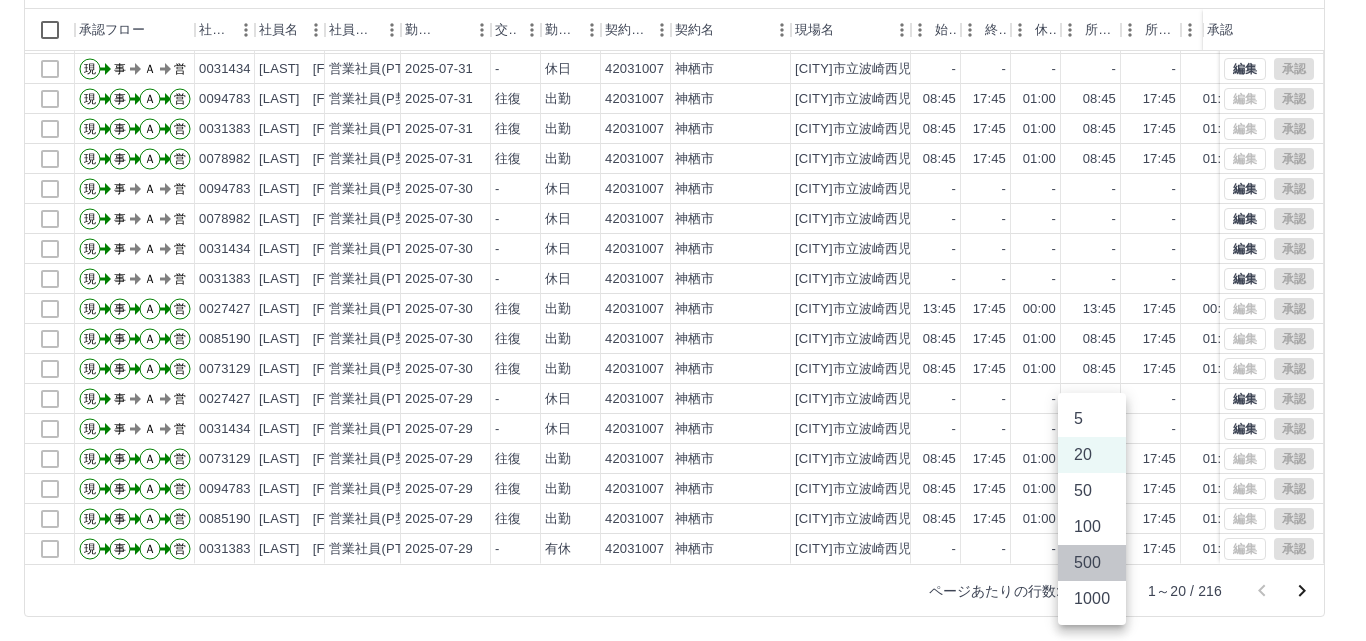 click on "500" at bounding box center (1092, 563) 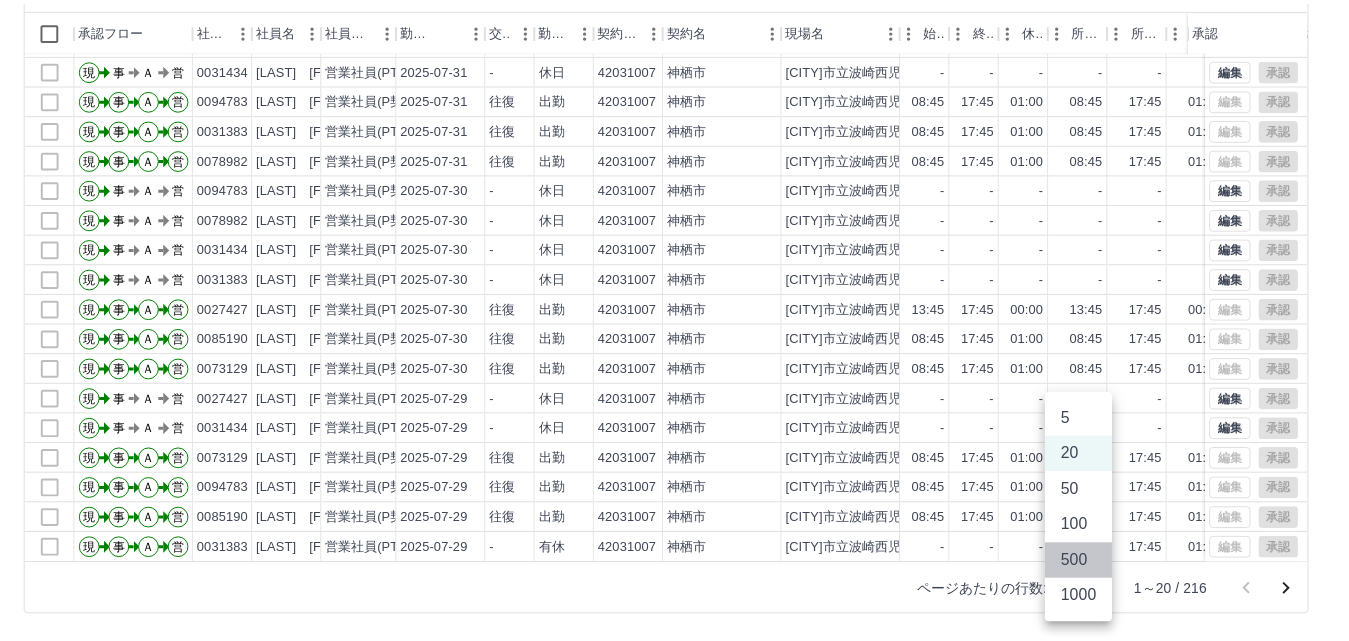scroll, scrollTop: 0, scrollLeft: 0, axis: both 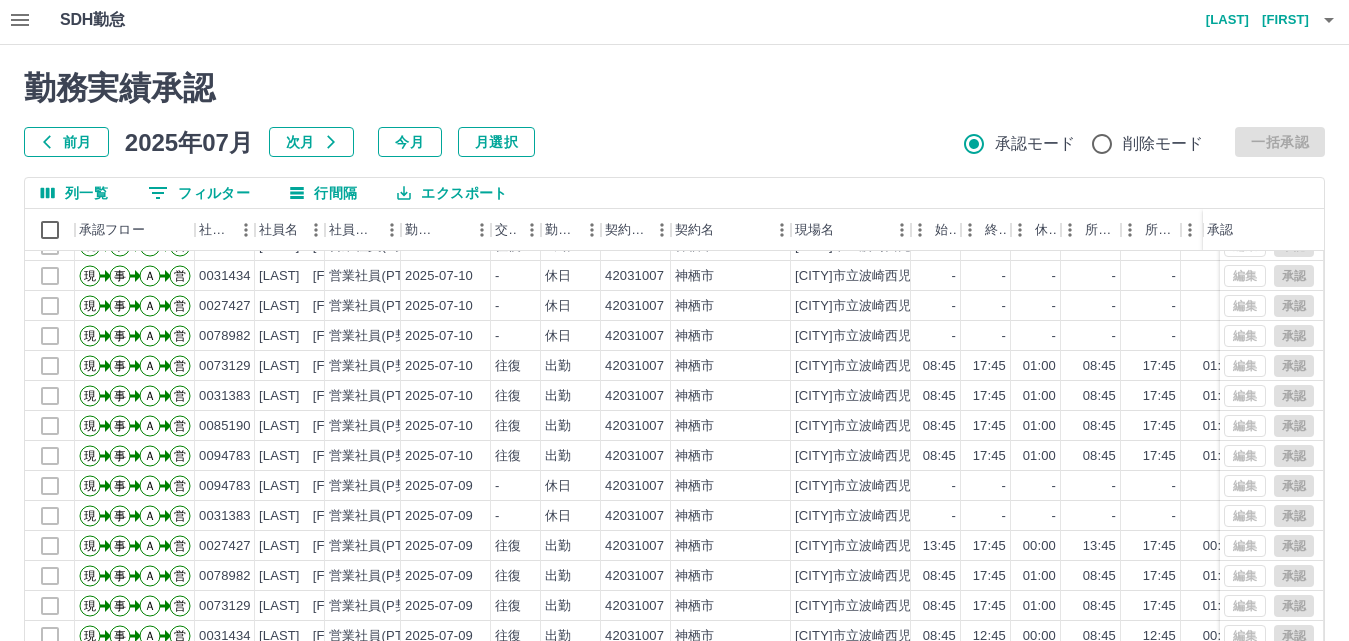 click 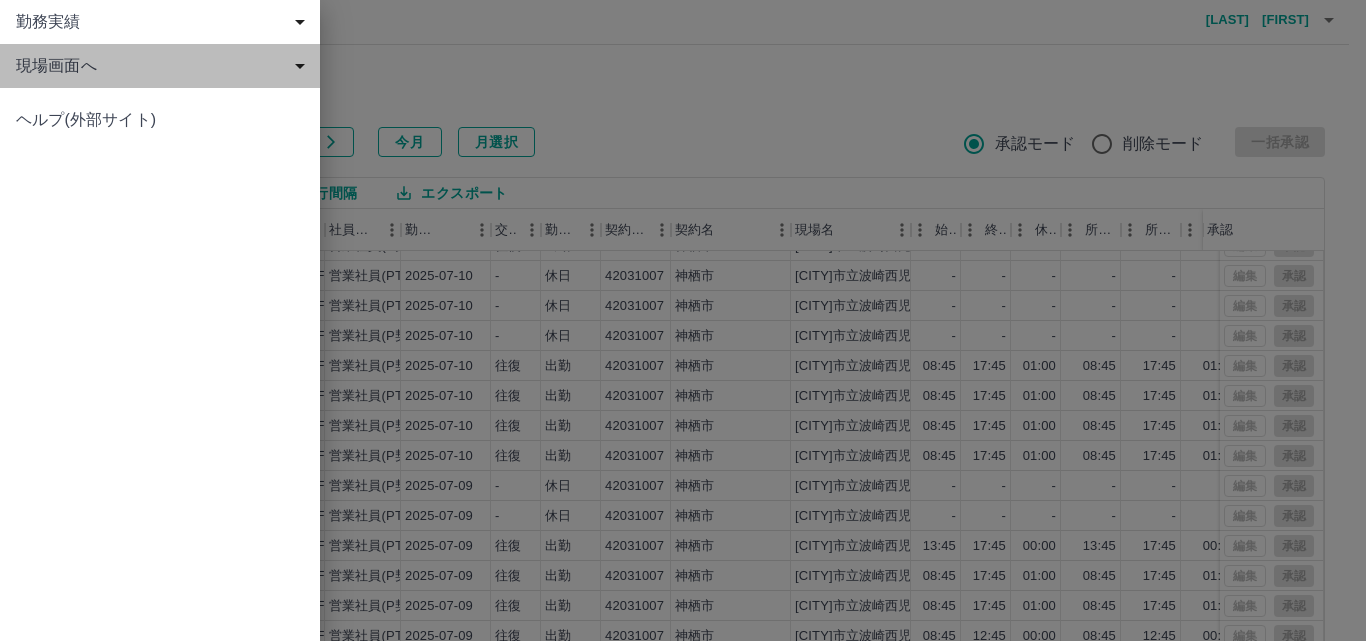 click on "現場画面へ" at bounding box center [164, 66] 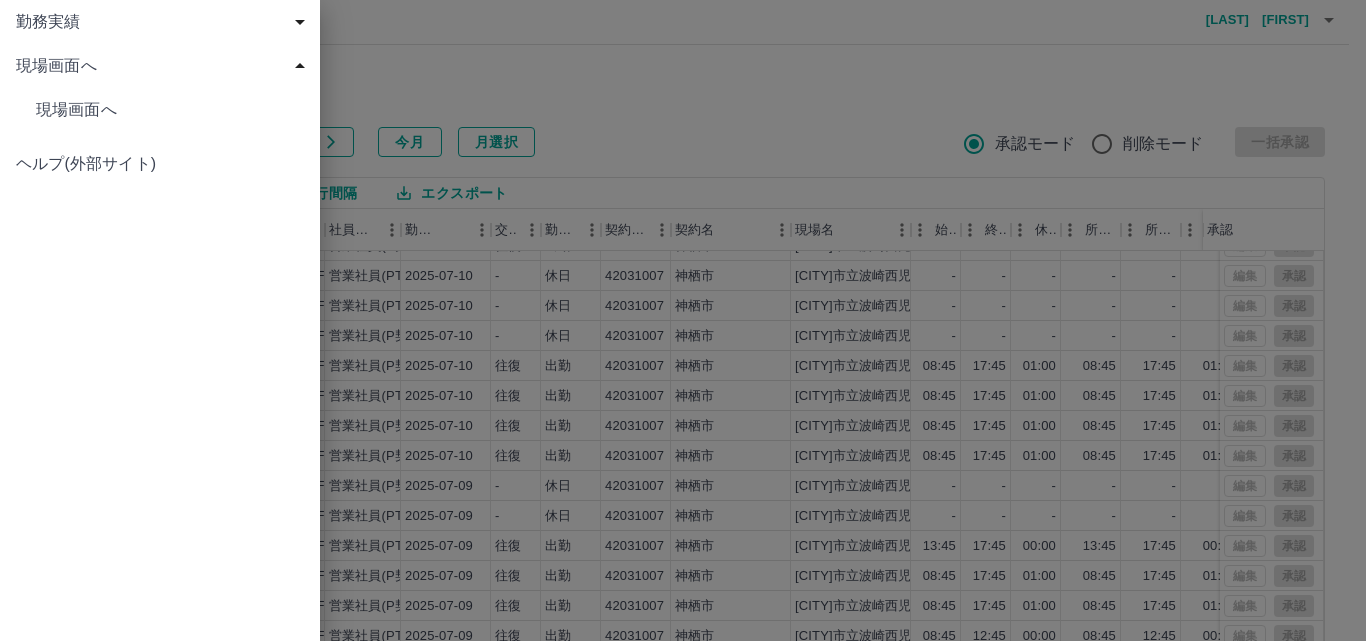 click on "勤務実績" at bounding box center (164, 22) 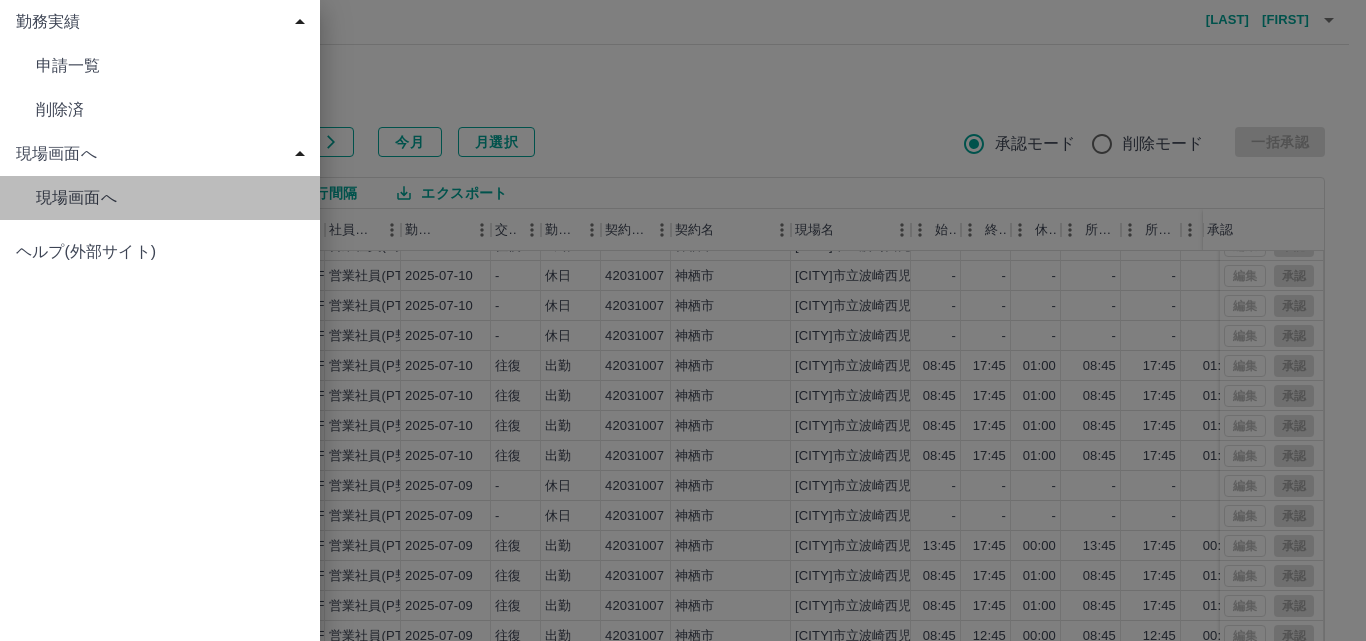 click on "現場画面へ" at bounding box center (170, 66) 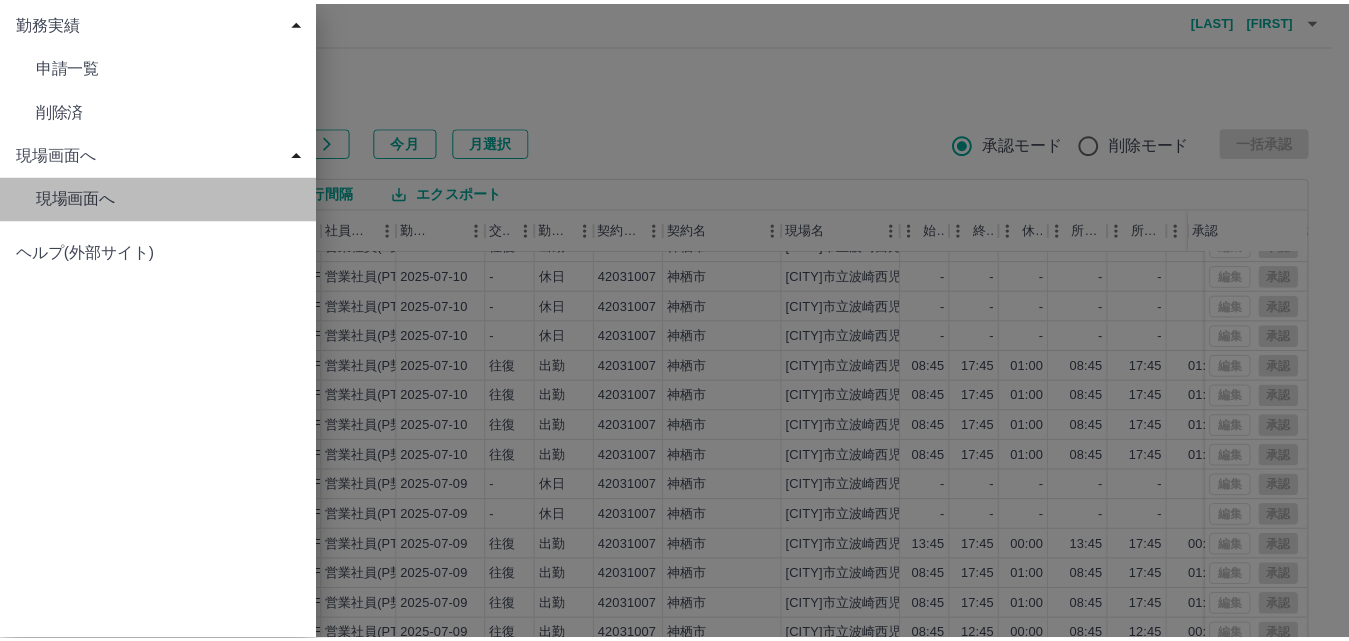 scroll, scrollTop: 0, scrollLeft: 0, axis: both 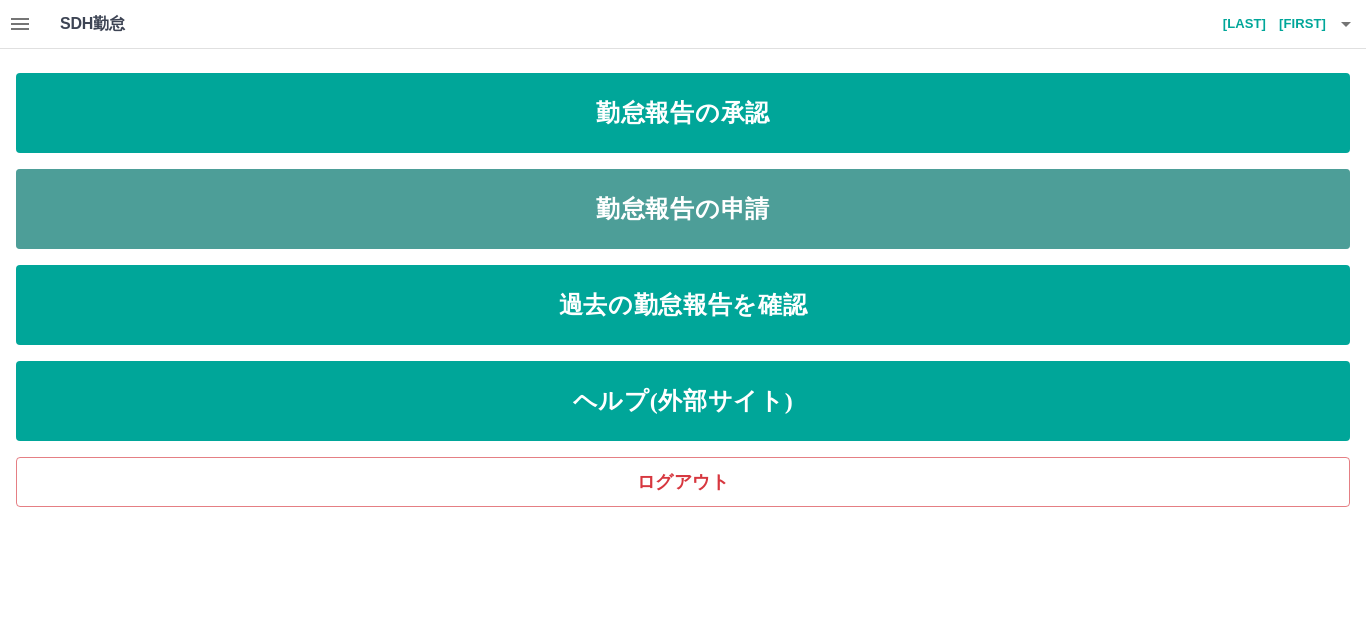 click on "勤怠報告の申請" at bounding box center [683, 209] 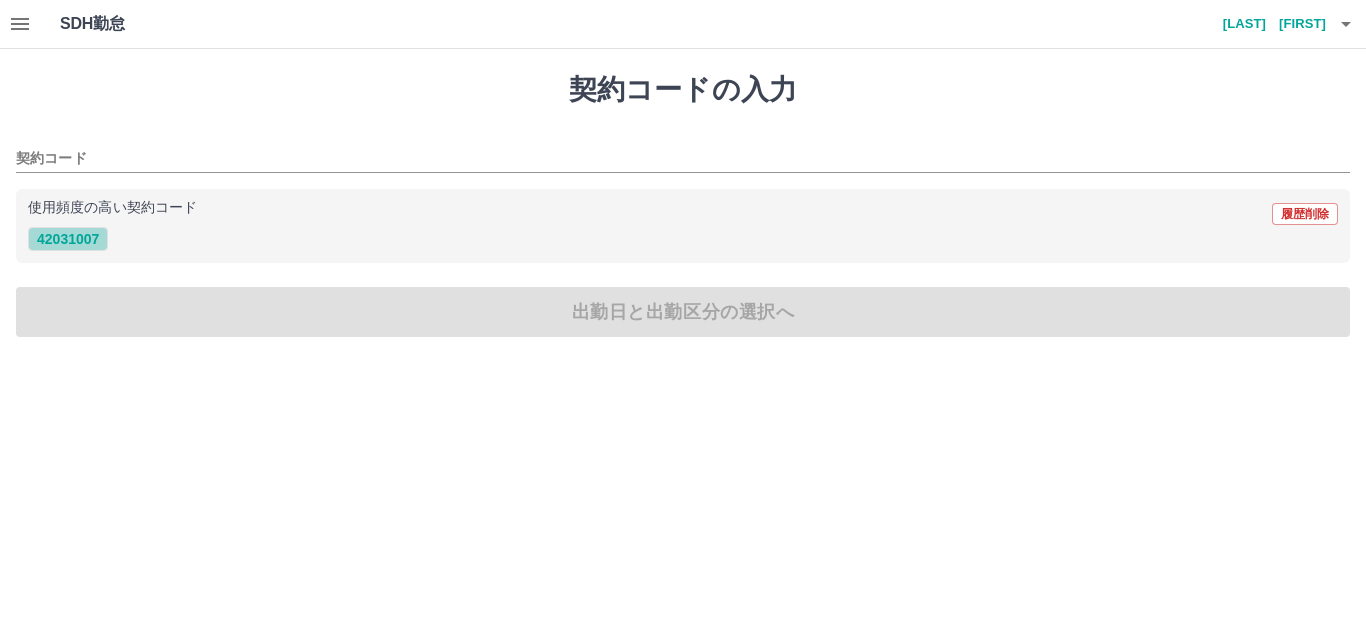 click on "42031007" at bounding box center [68, 239] 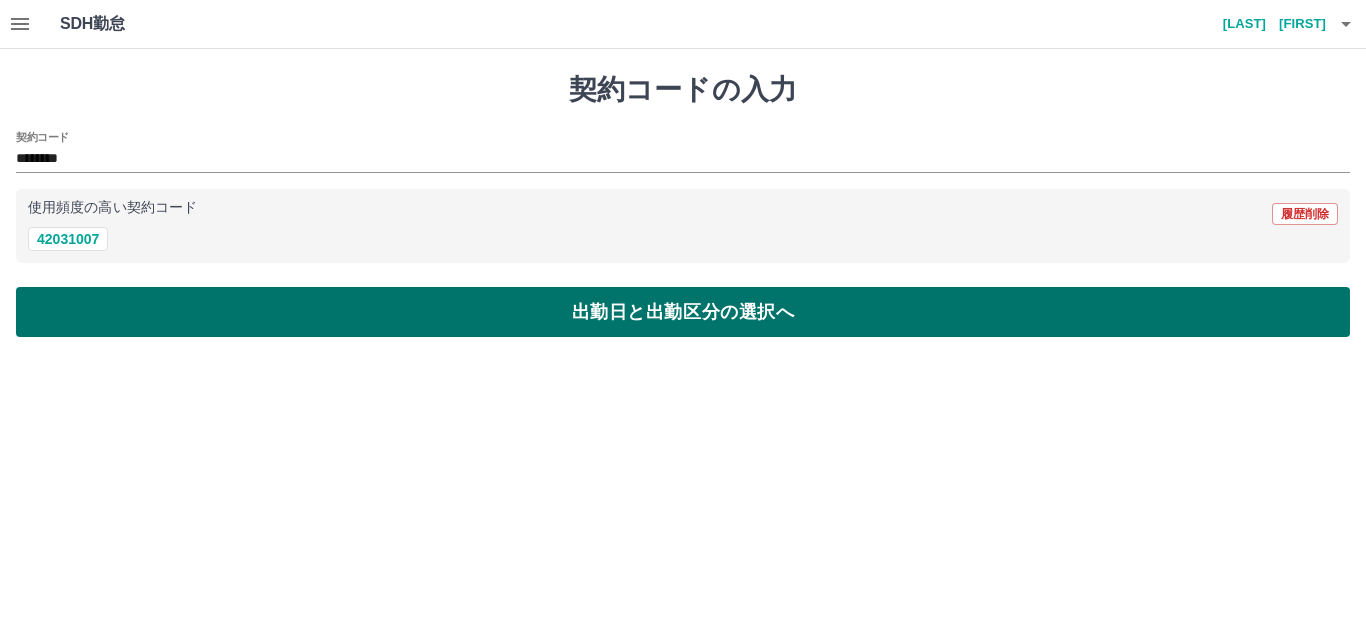 click on "出勤日と出勤区分の選択へ" at bounding box center (683, 312) 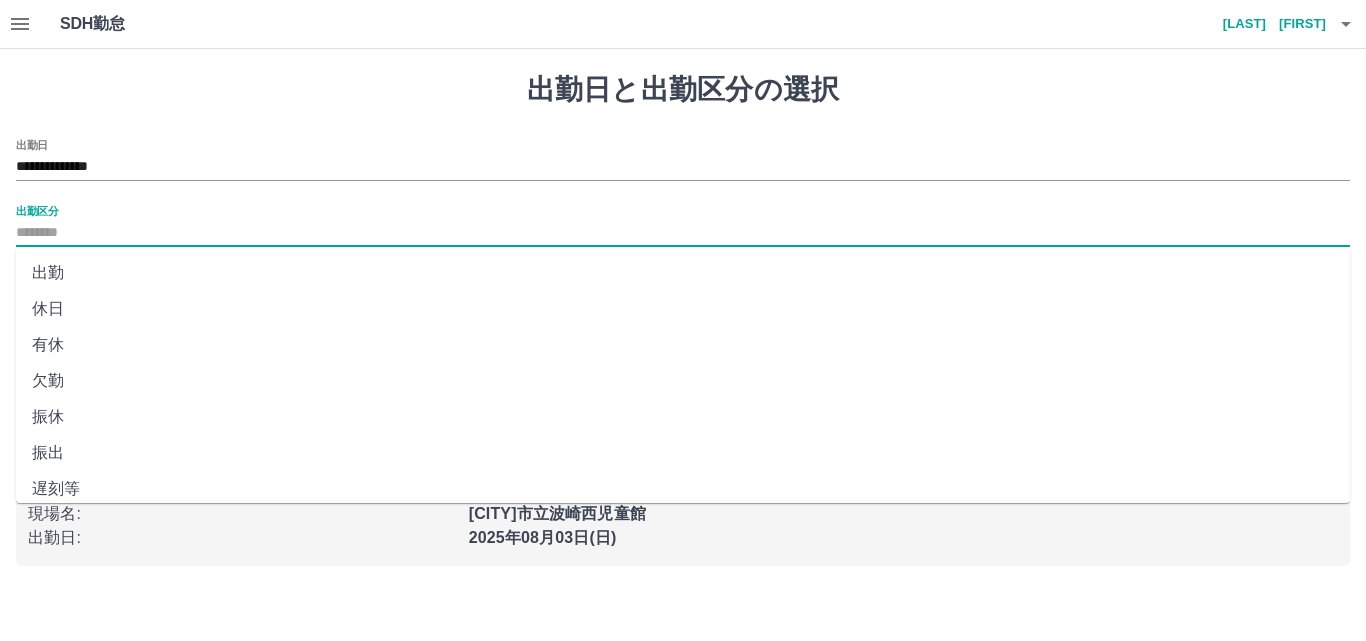 click on "出勤区分" at bounding box center [683, 233] 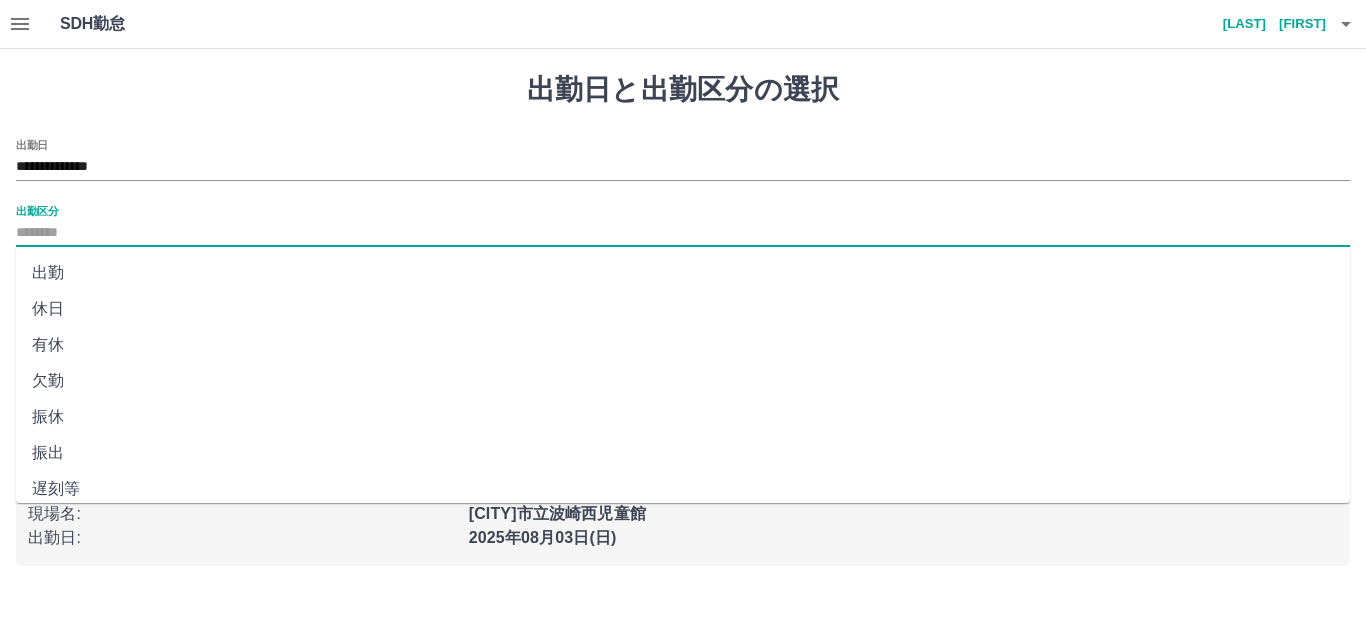 click on "出勤" at bounding box center (683, 273) 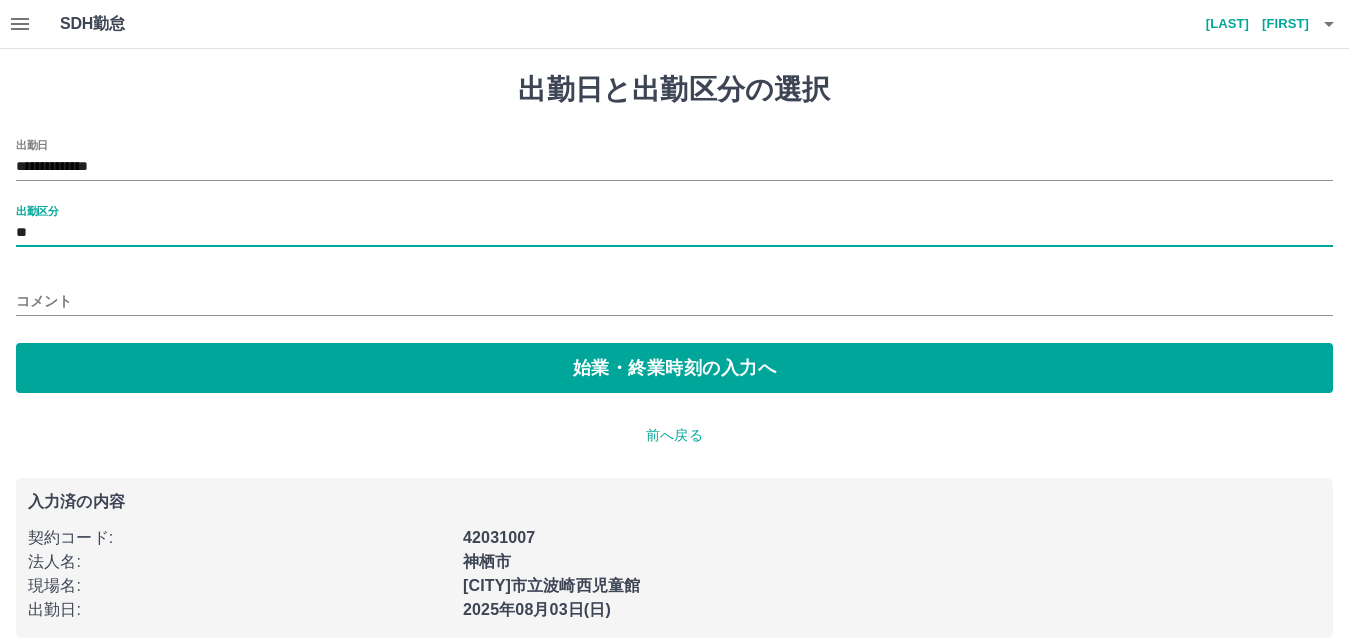 drag, startPoint x: 57, startPoint y: 363, endPoint x: 50, endPoint y: 299, distance: 64.381676 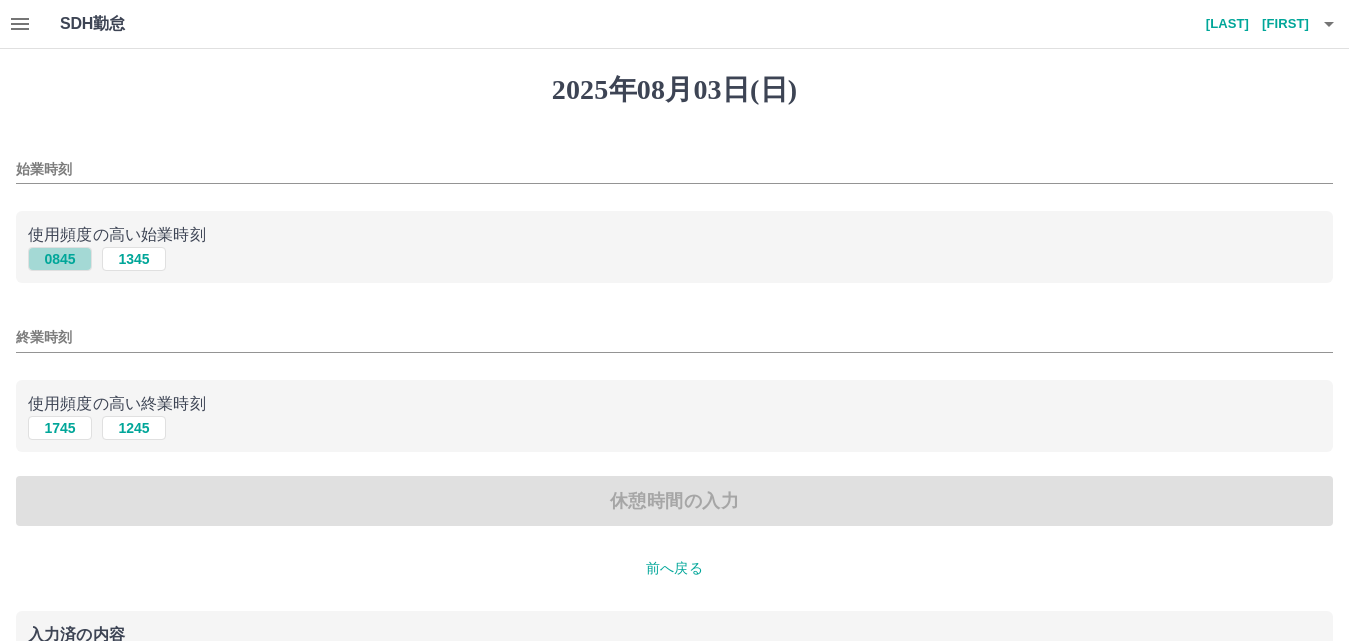 click on "0845" at bounding box center [60, 259] 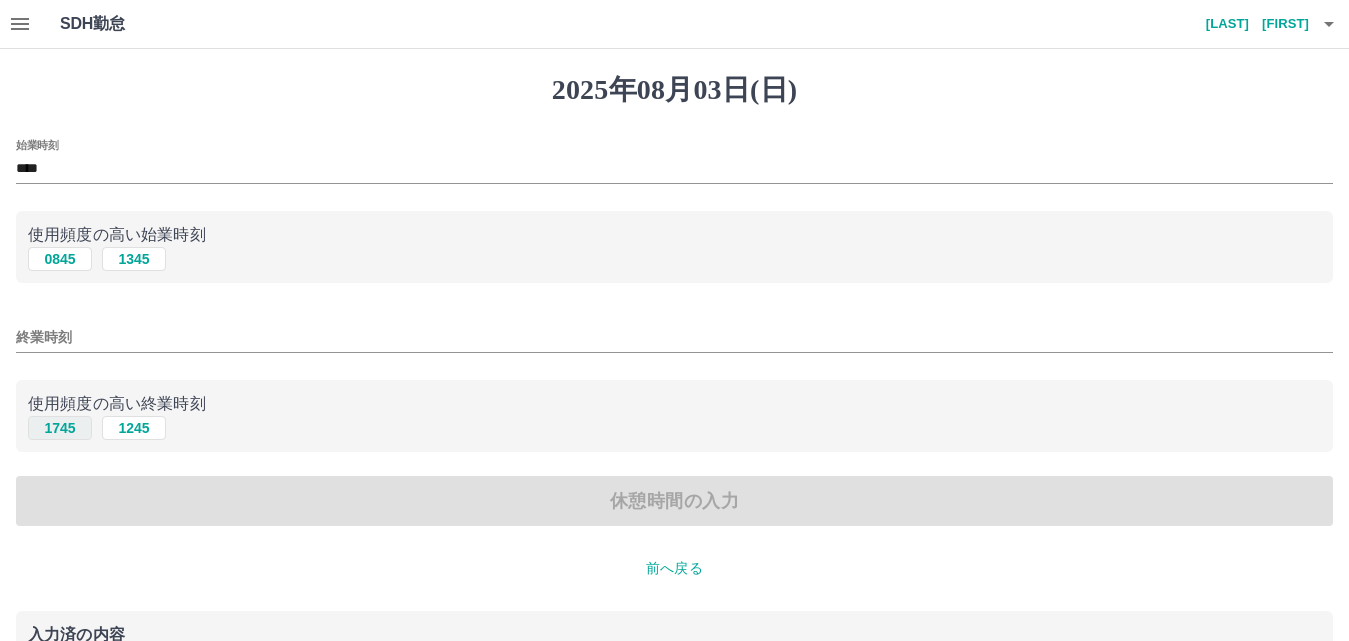 click on "1745" at bounding box center (60, 428) 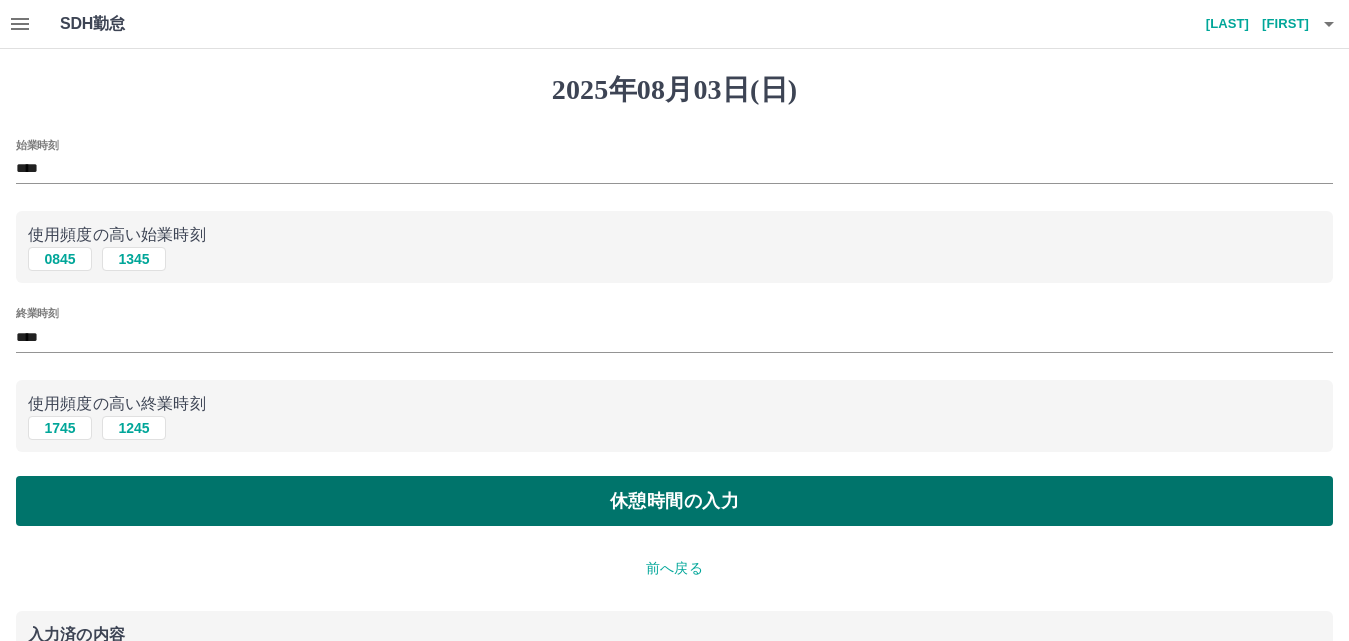 click on "休憩時間の入力" at bounding box center (674, 501) 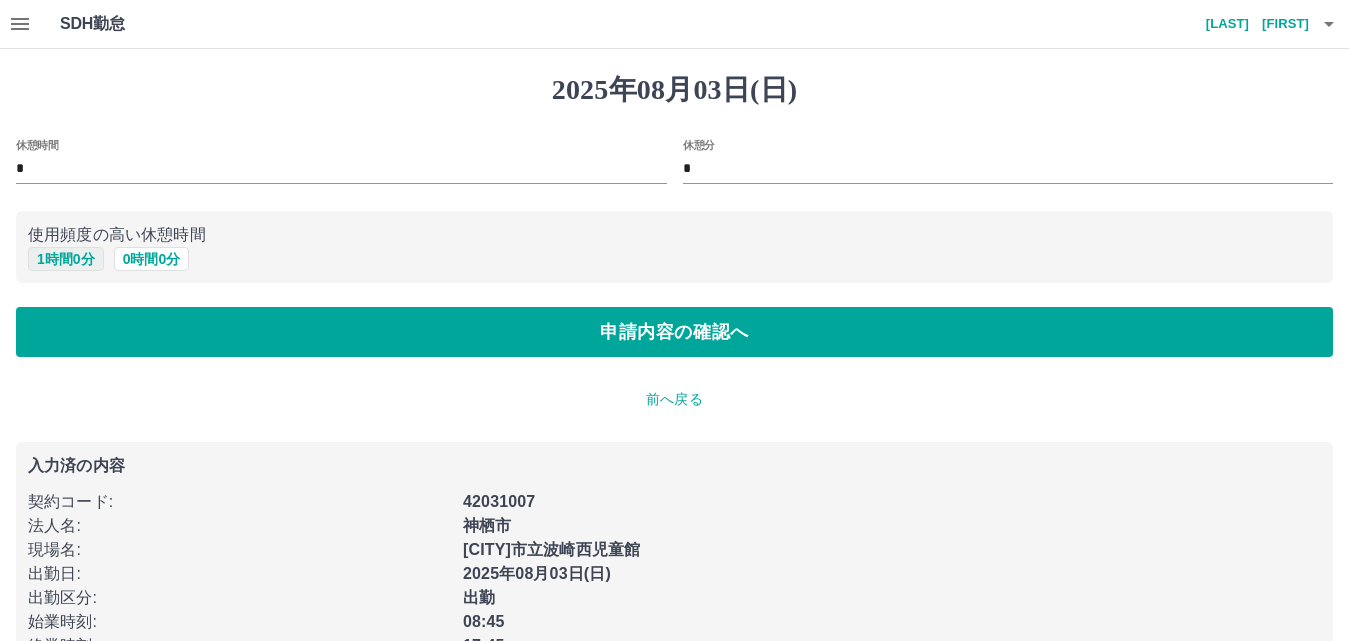 click on "1 時間 0 分" at bounding box center (66, 259) 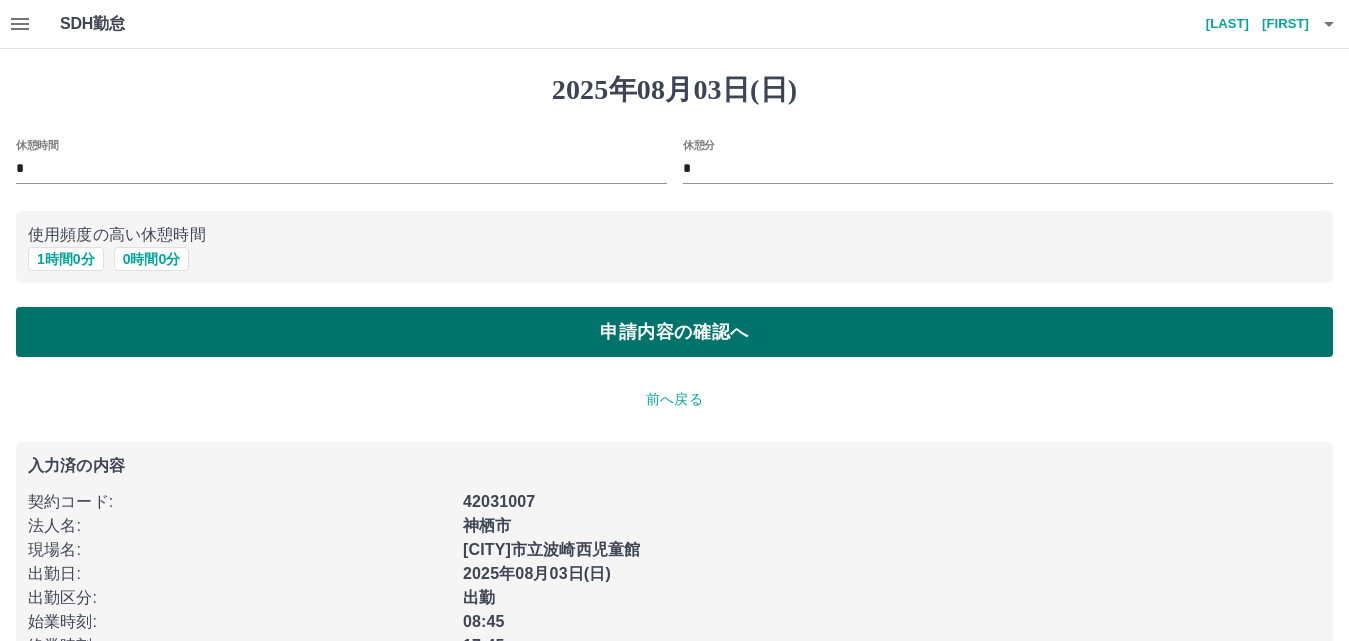 drag, startPoint x: 91, startPoint y: 347, endPoint x: 90, endPoint y: 337, distance: 10.049875 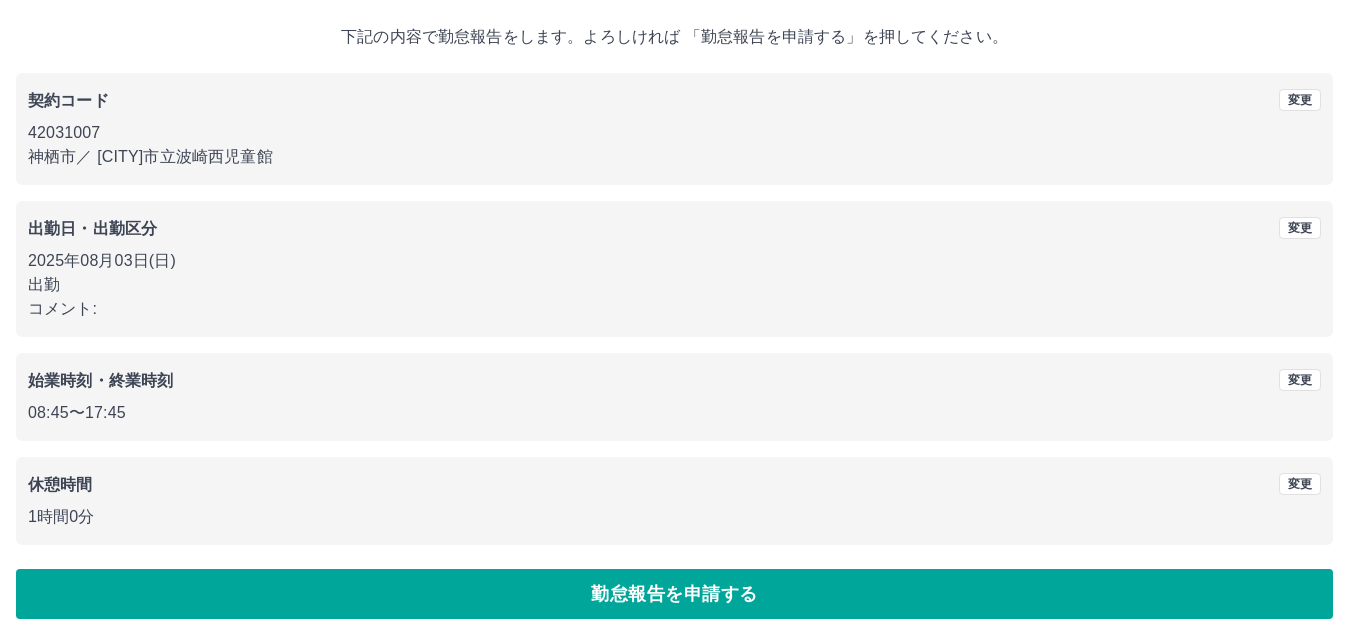 scroll, scrollTop: 108, scrollLeft: 0, axis: vertical 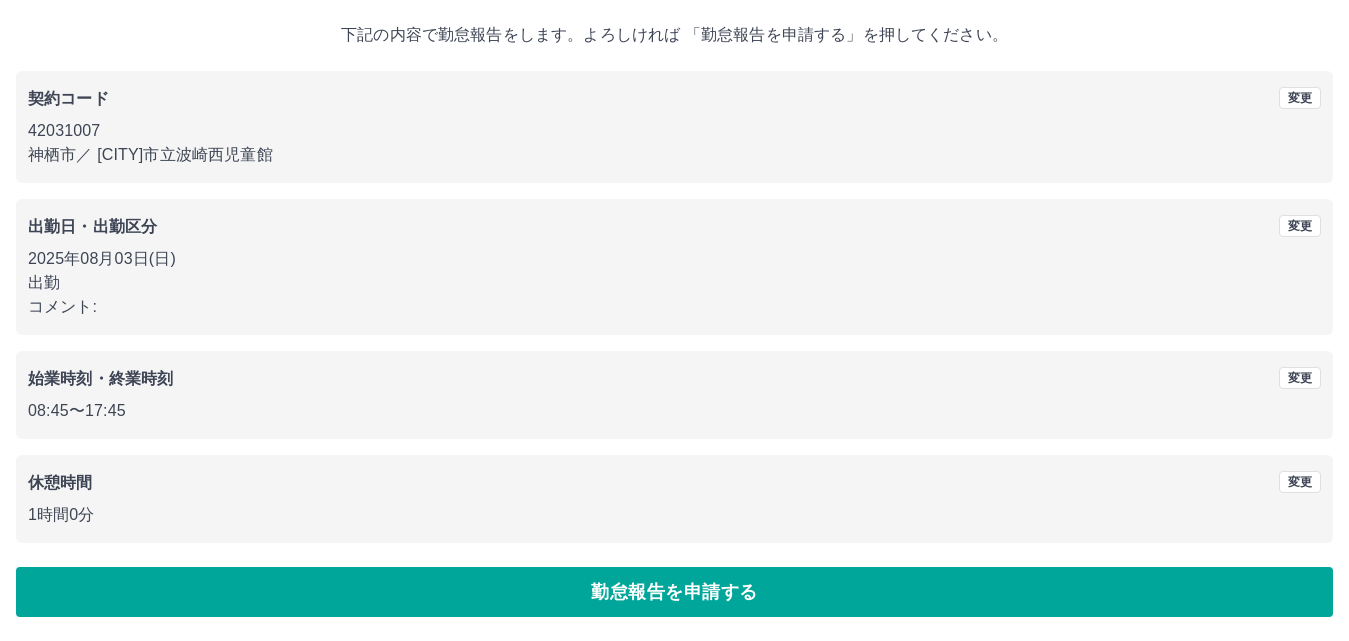click on "勤怠報告を申請する" at bounding box center [674, 592] 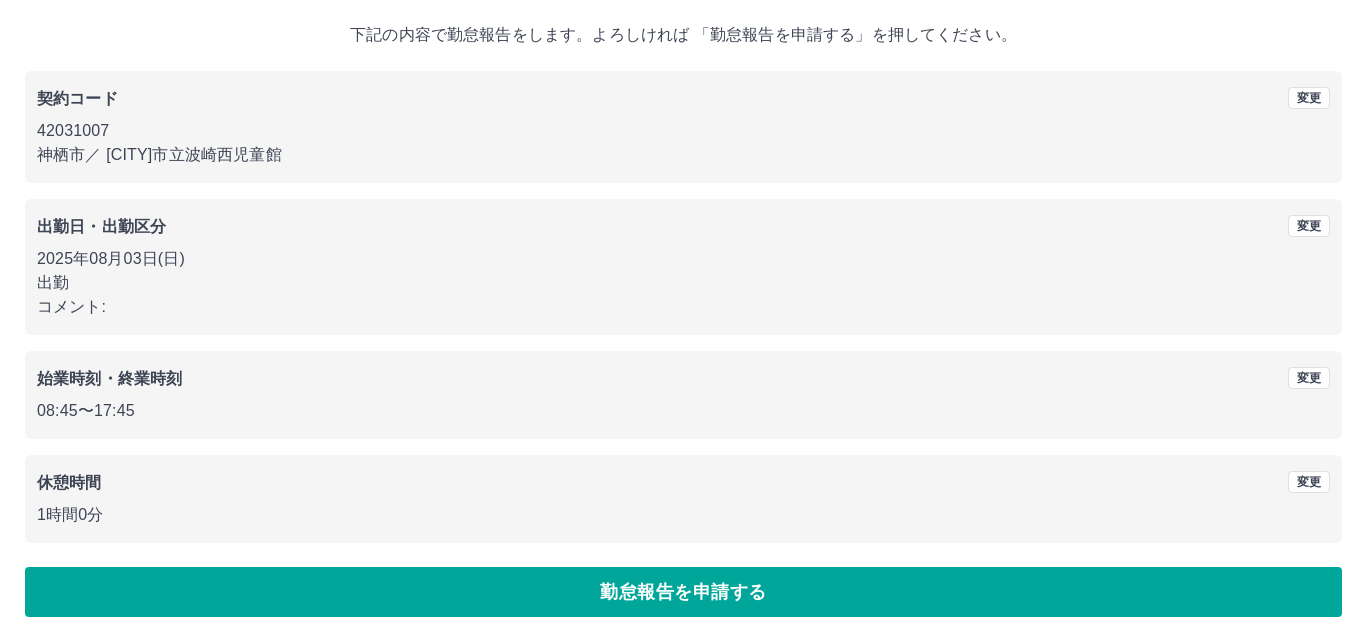 scroll, scrollTop: 0, scrollLeft: 0, axis: both 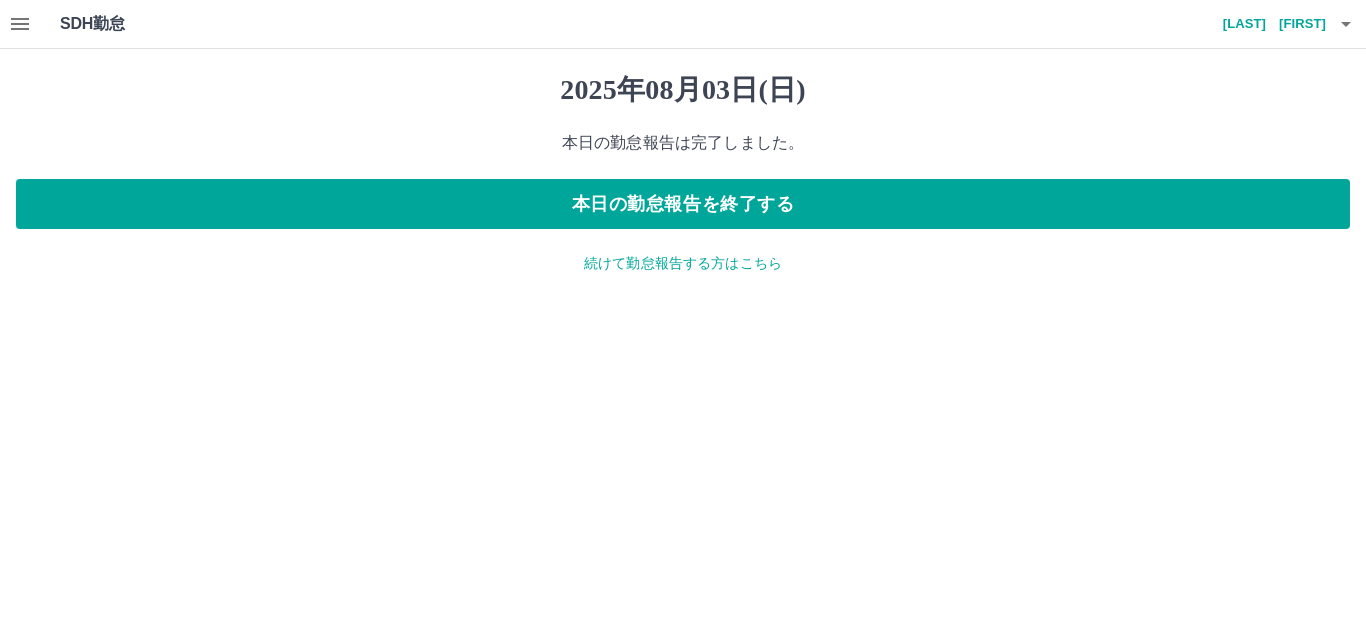 click 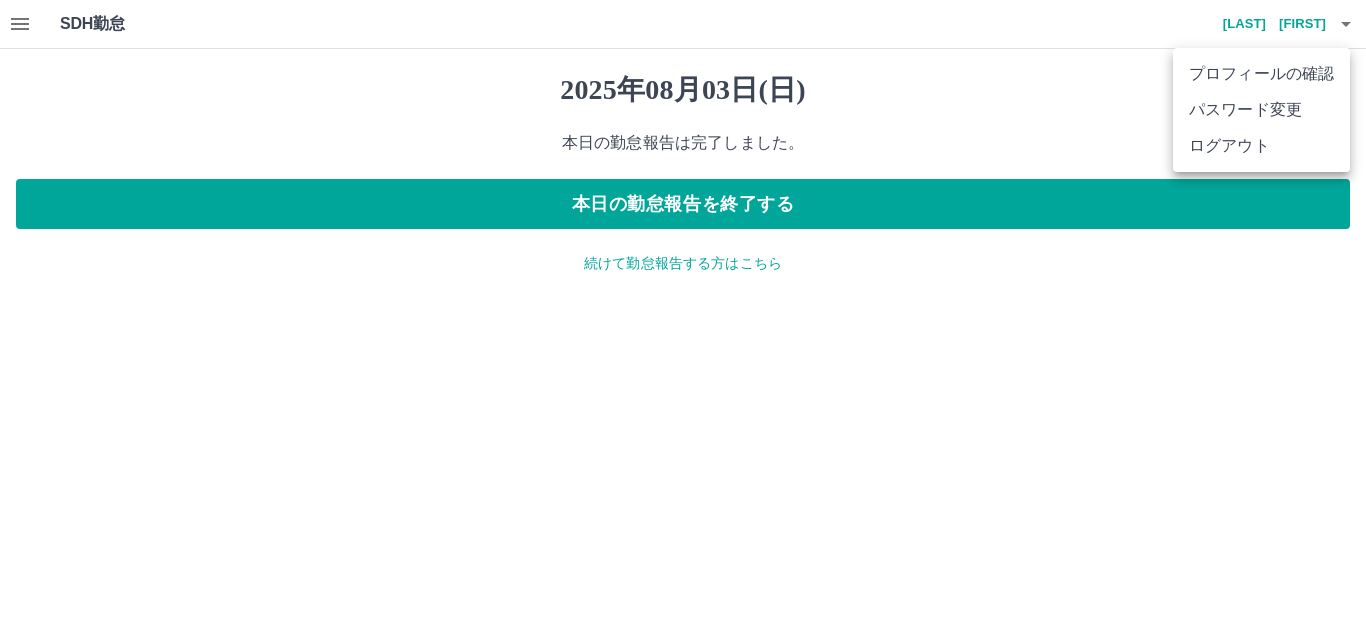 click on "ログアウト" at bounding box center [1261, 146] 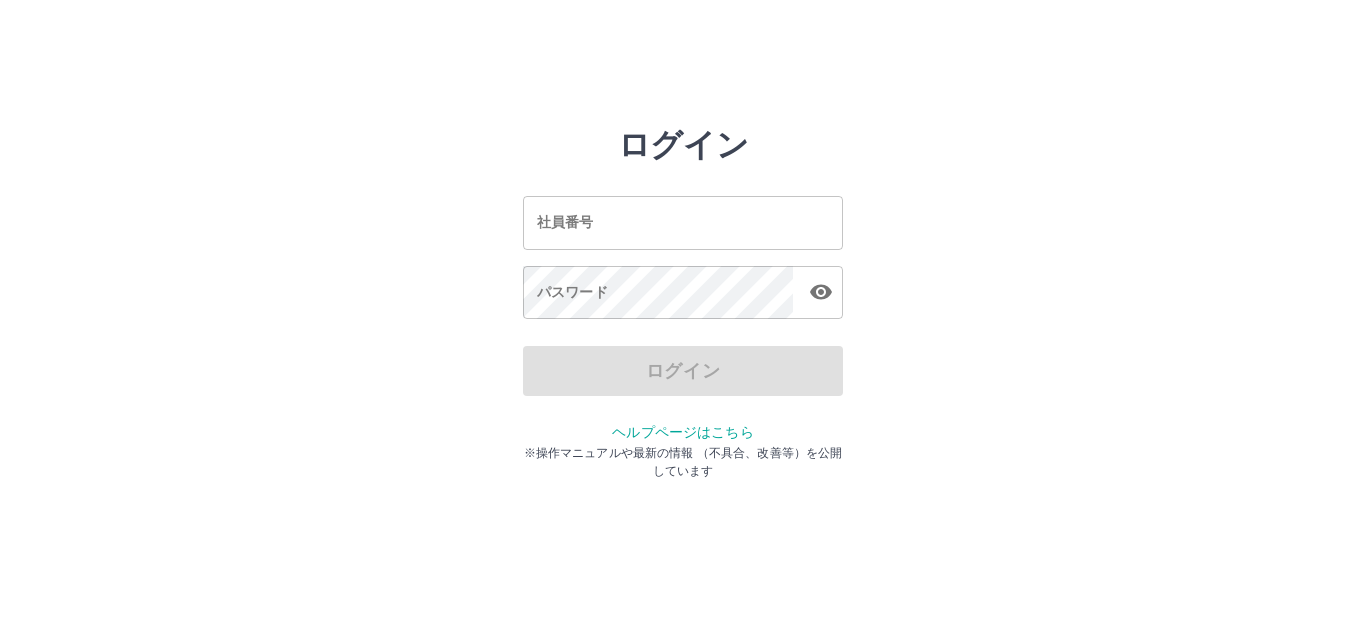 scroll, scrollTop: 0, scrollLeft: 0, axis: both 